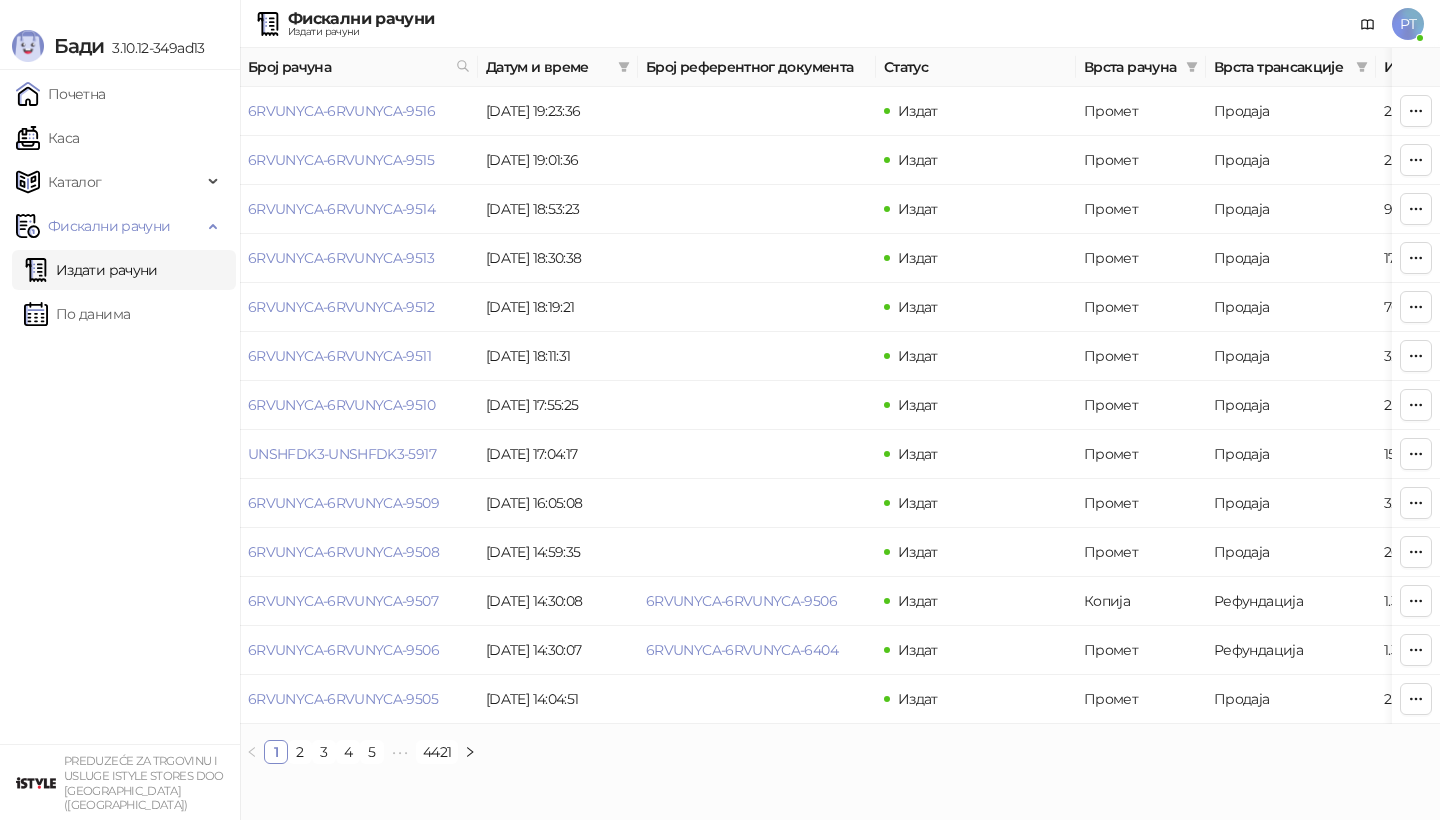 scroll, scrollTop: 0, scrollLeft: 0, axis: both 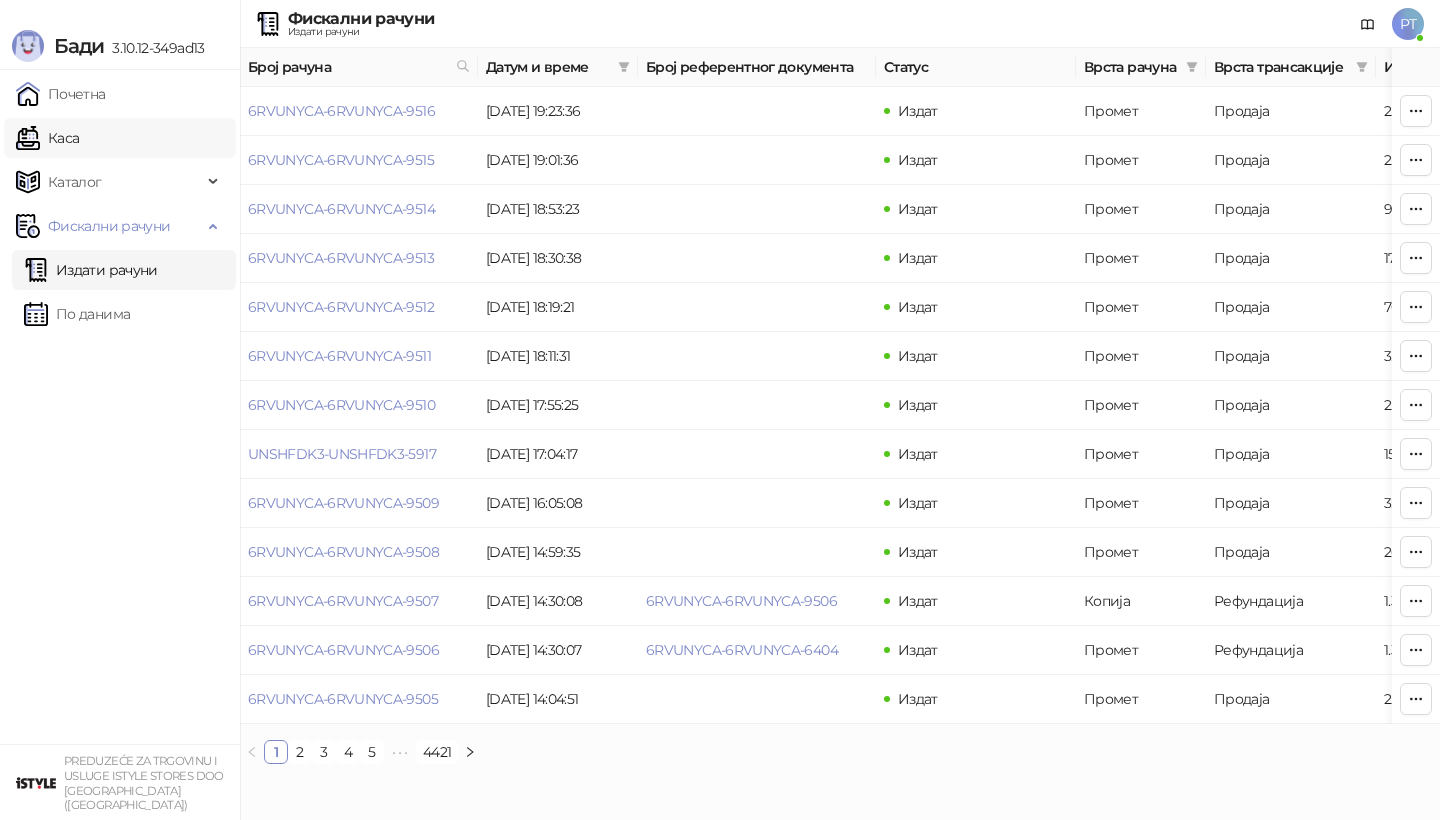 click on "Каса" at bounding box center (47, 138) 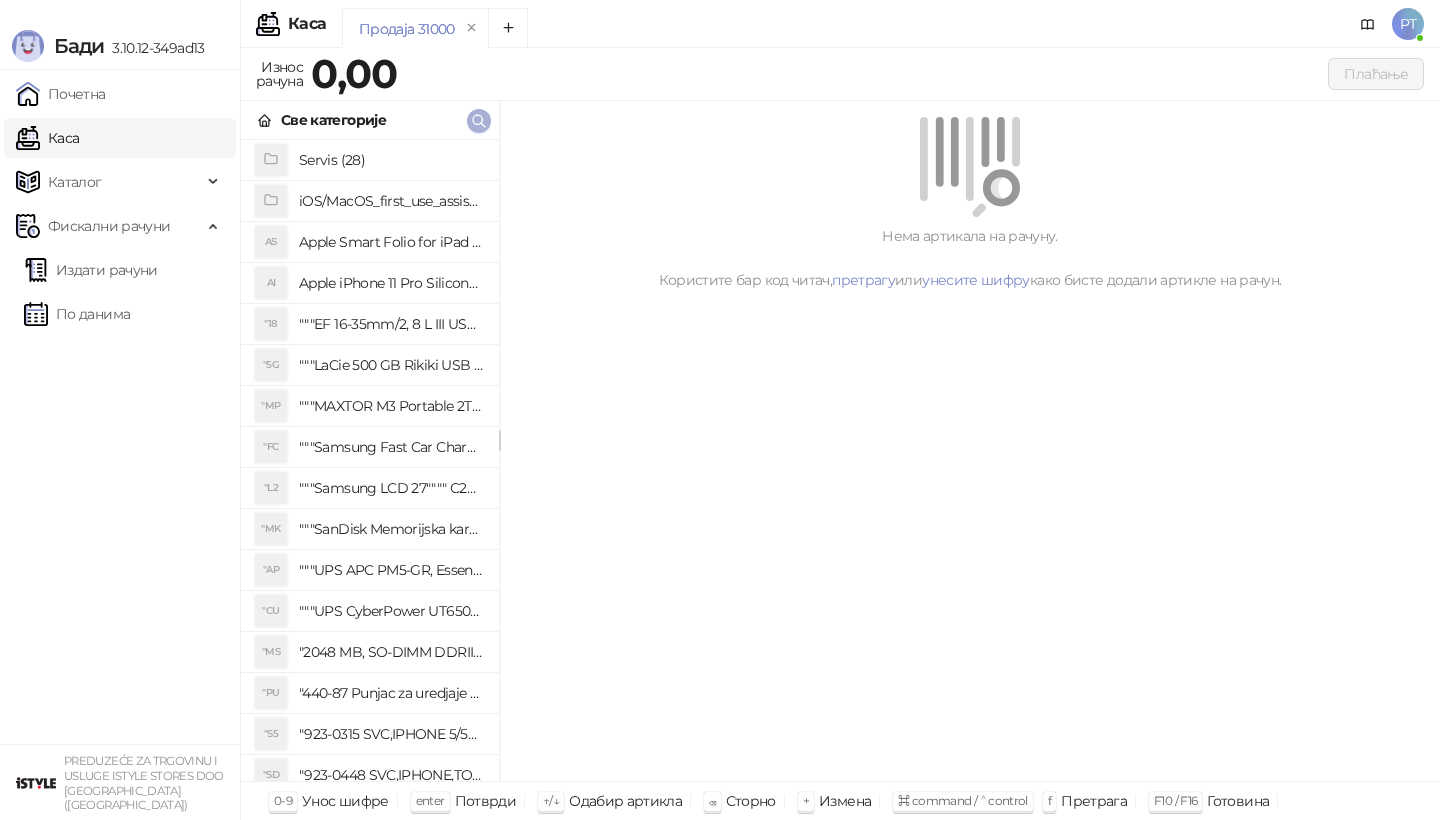 click 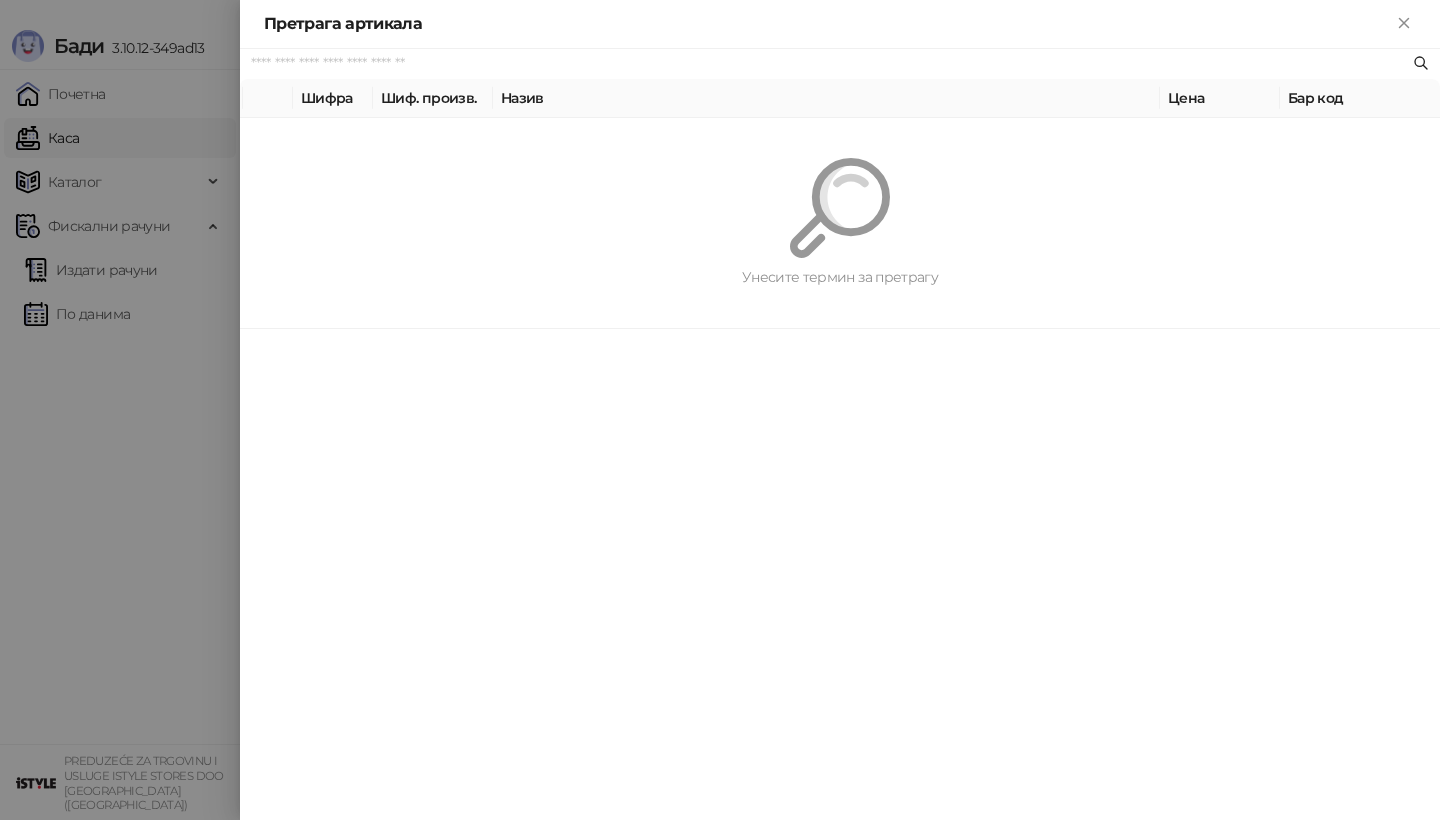 paste on "*********" 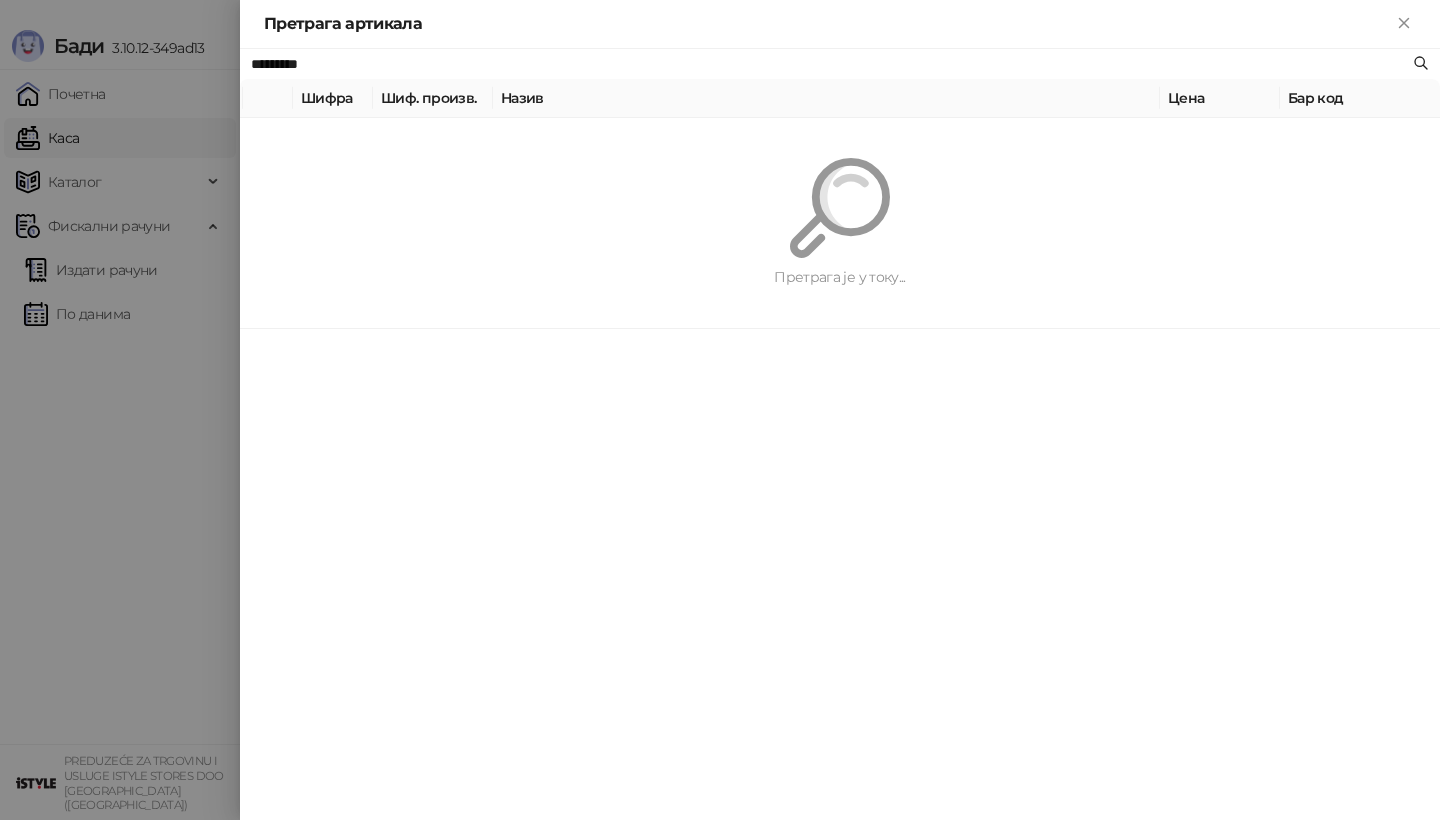 type on "*********" 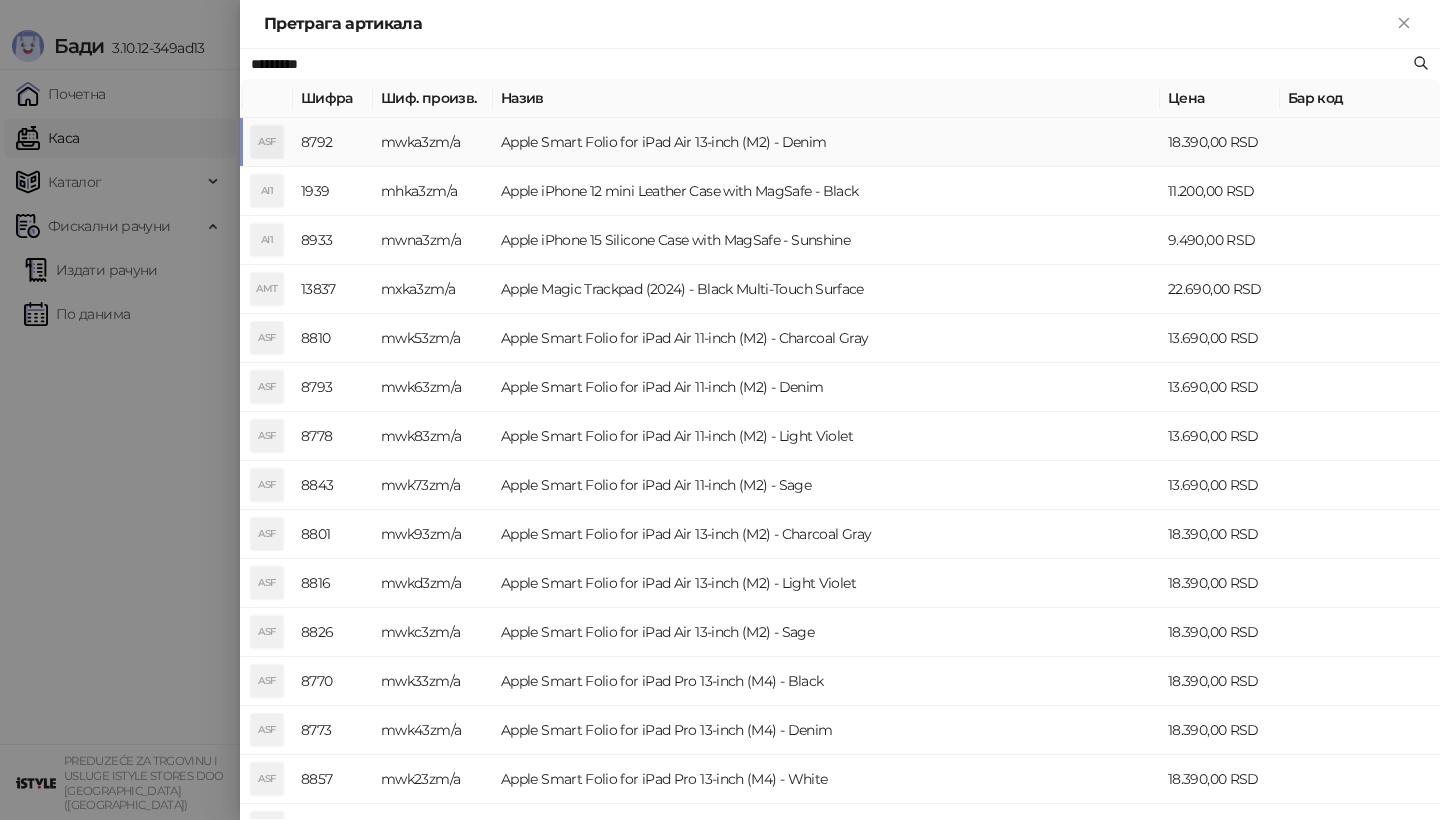 click on "mwka3zm/a" at bounding box center (433, 142) 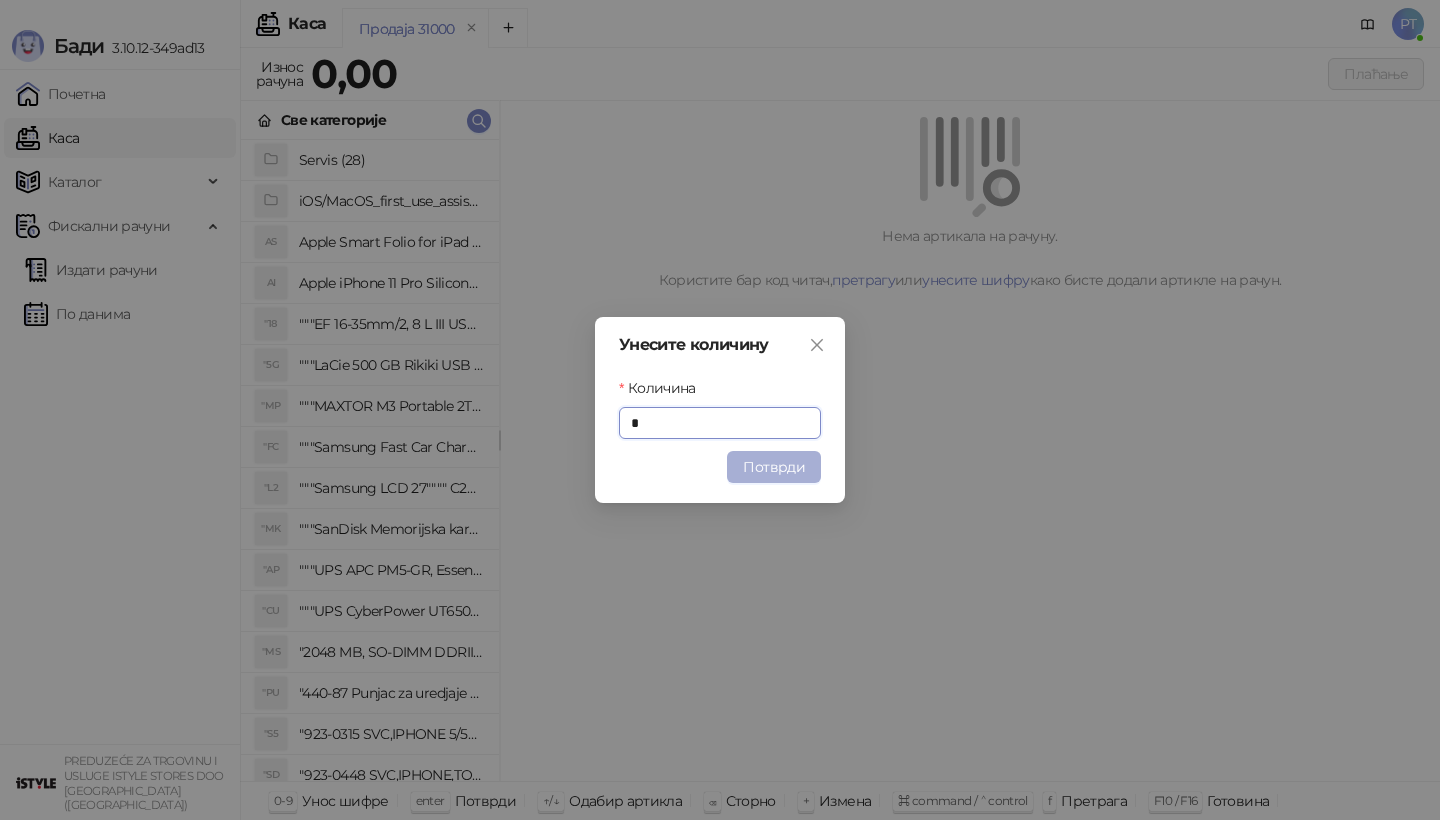 click on "Потврди" at bounding box center [774, 467] 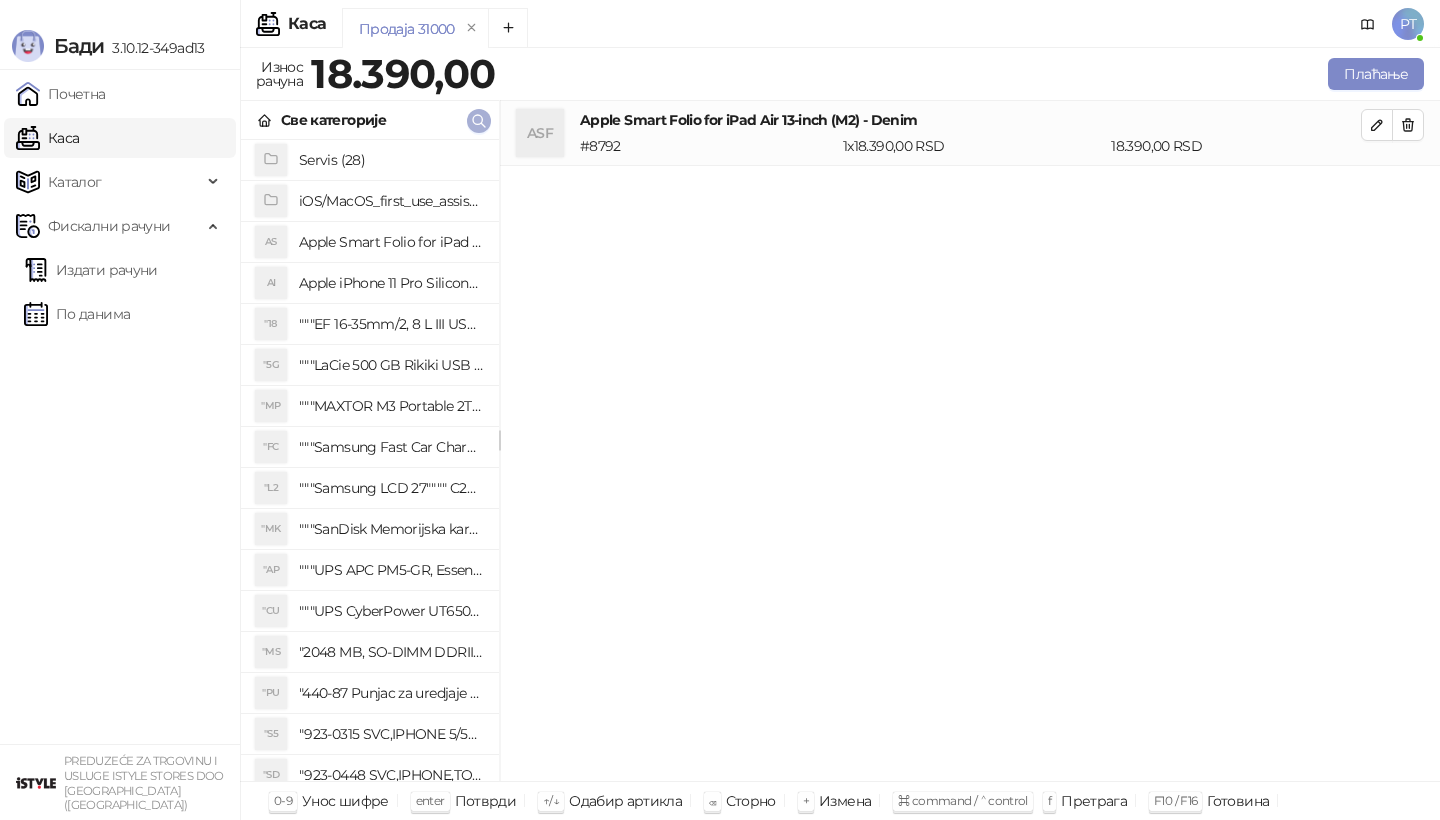 type 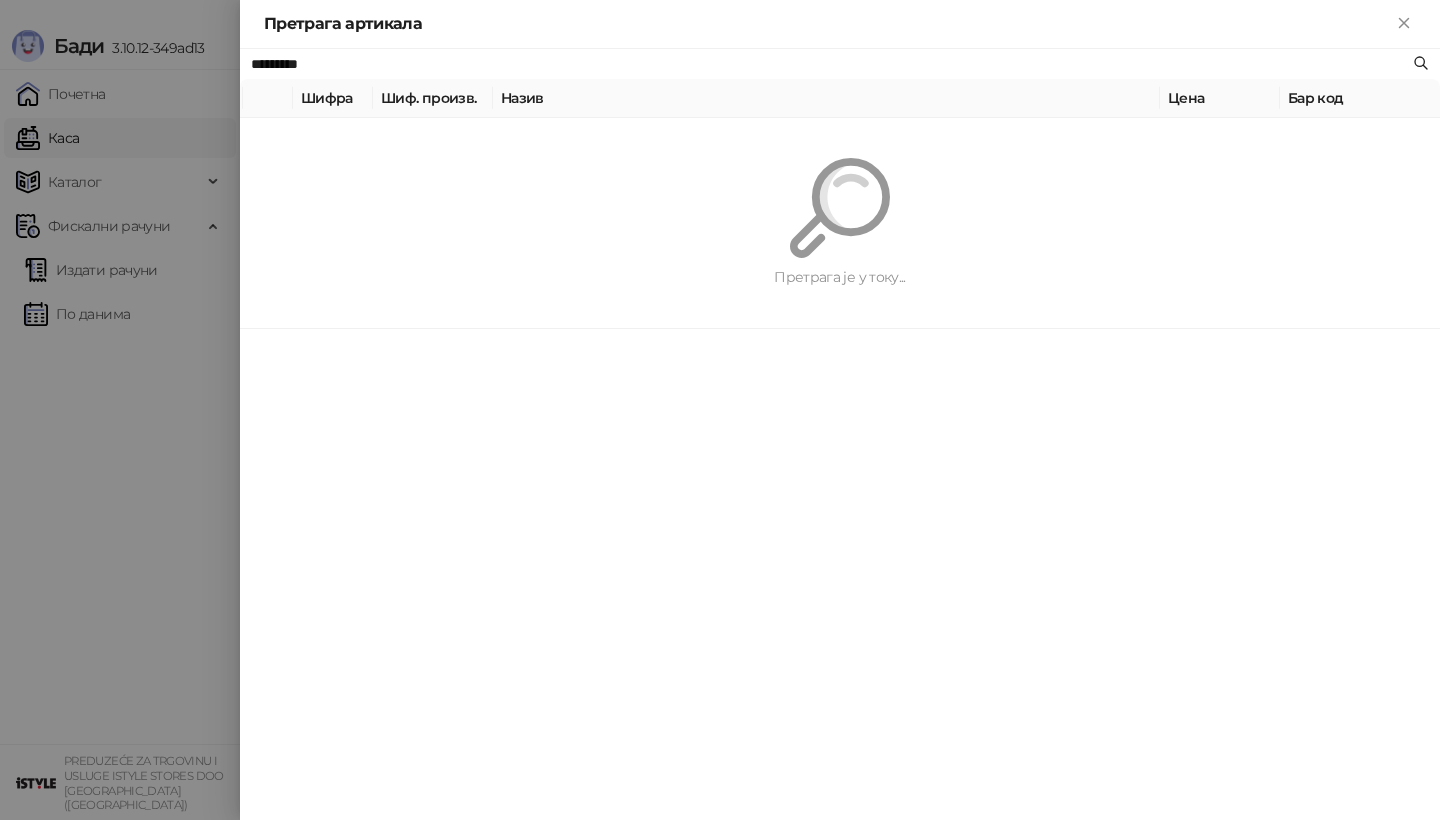 paste on "**********" 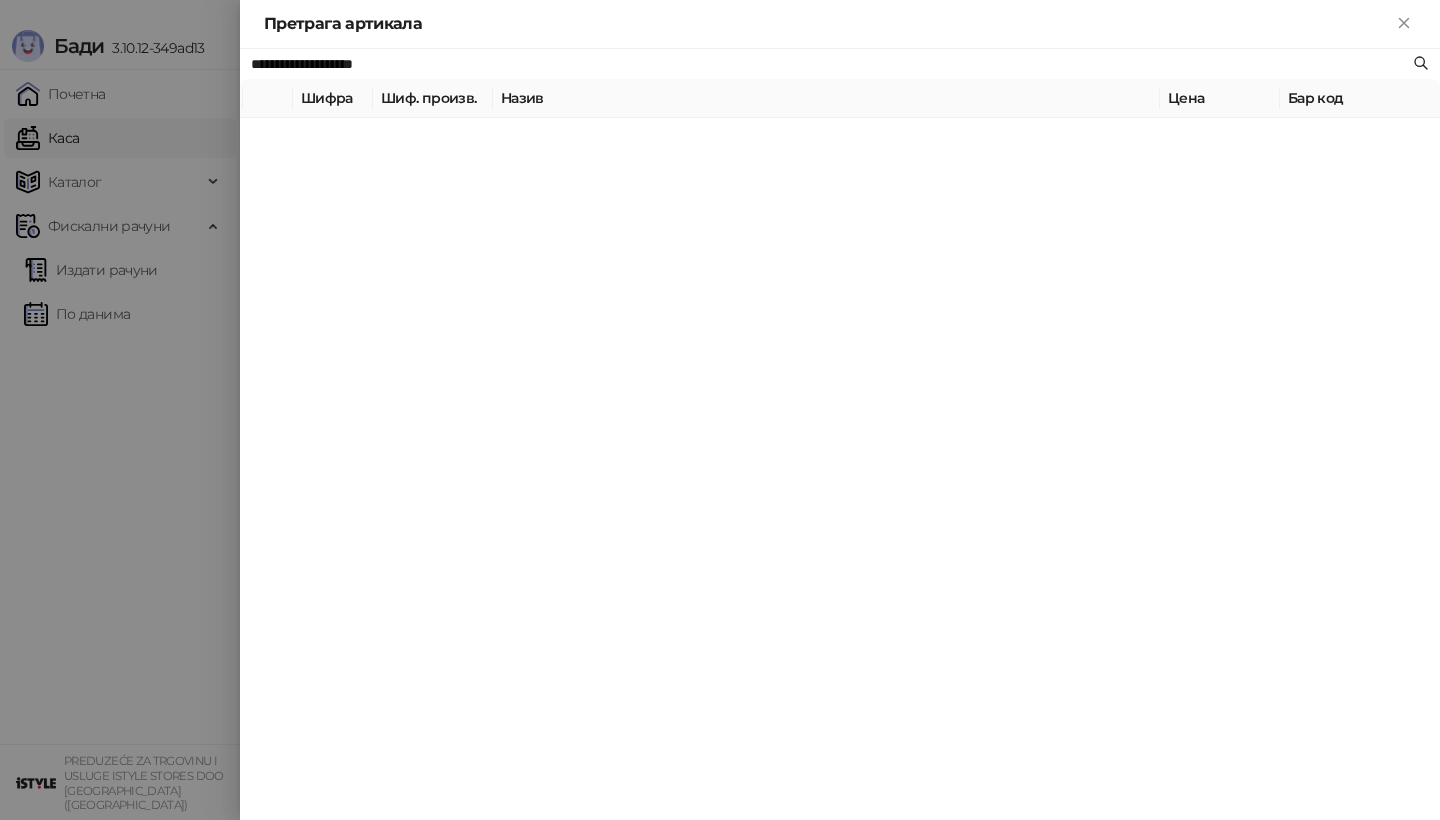 type on "**********" 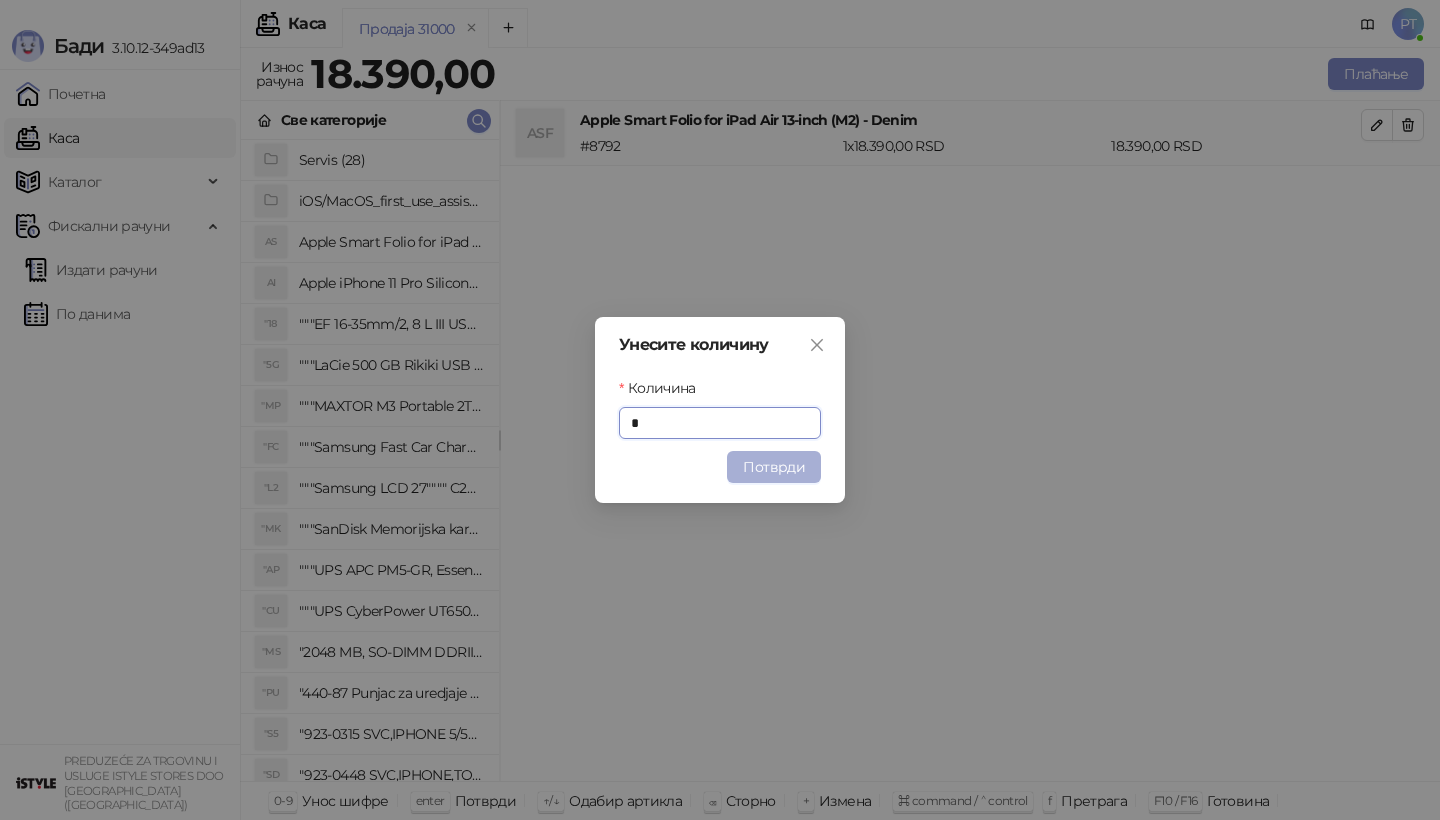 click on "Потврди" at bounding box center [774, 467] 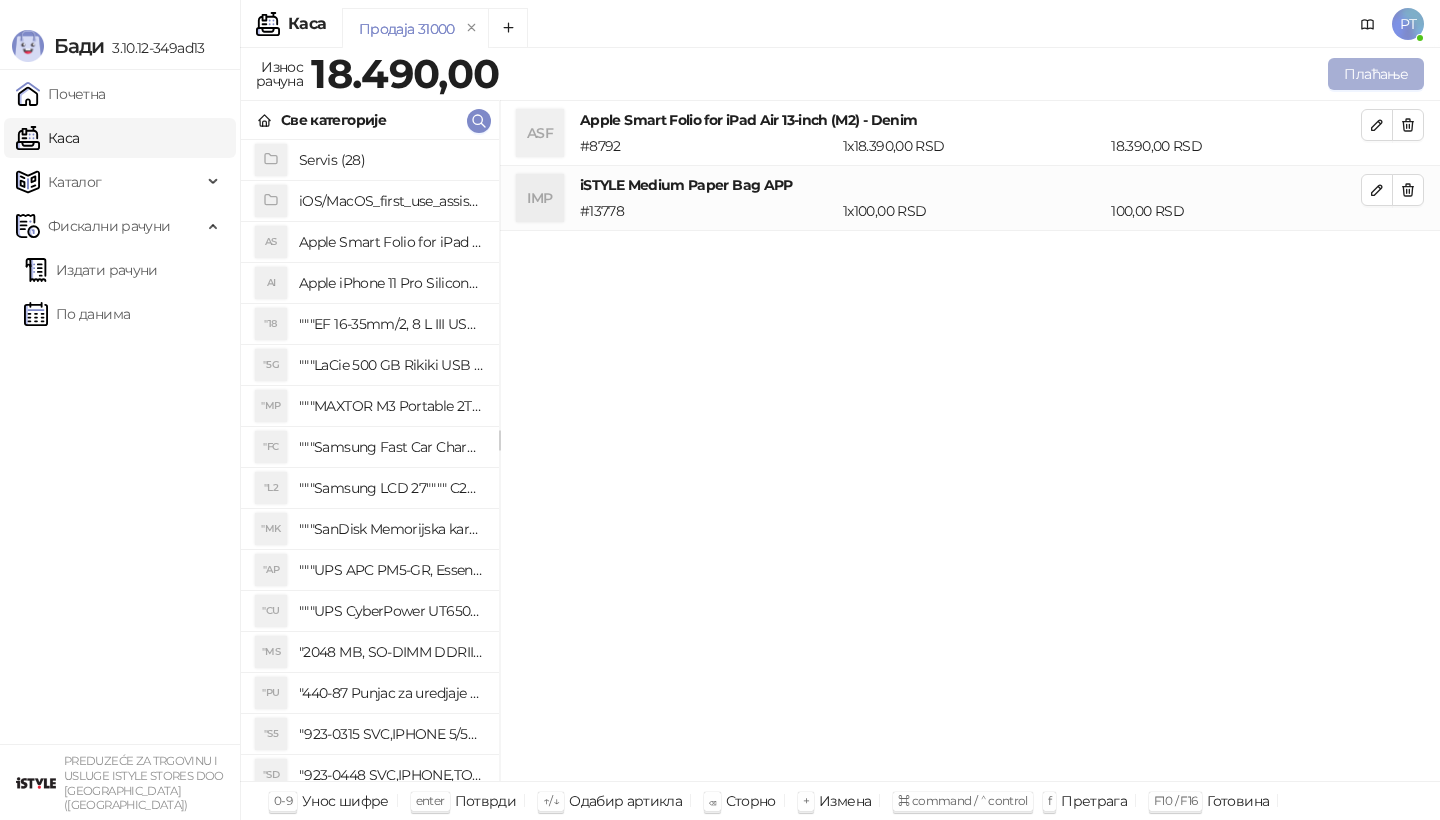 click on "Плаћање" at bounding box center (1376, 74) 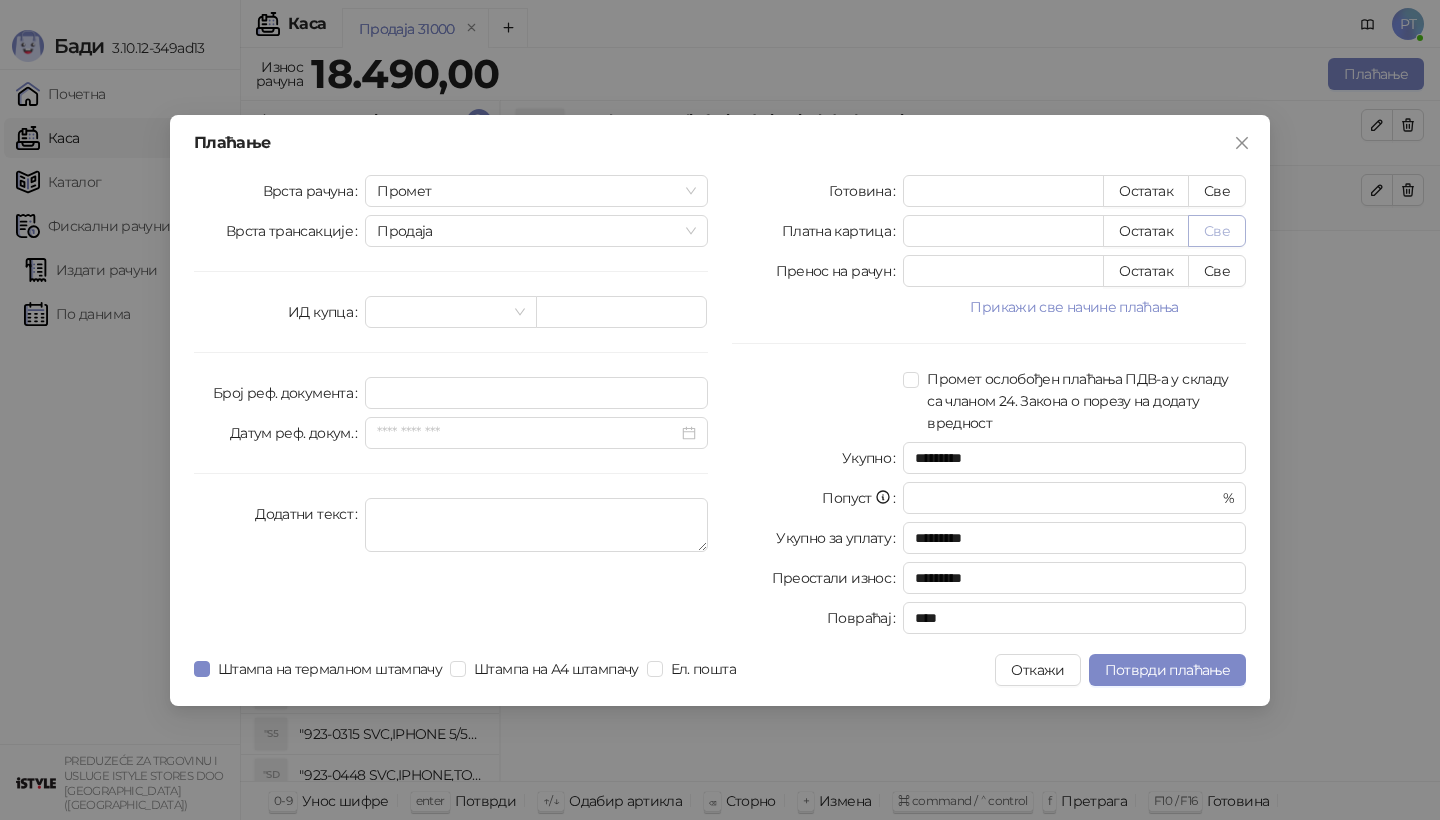 click on "Све" at bounding box center [1217, 231] 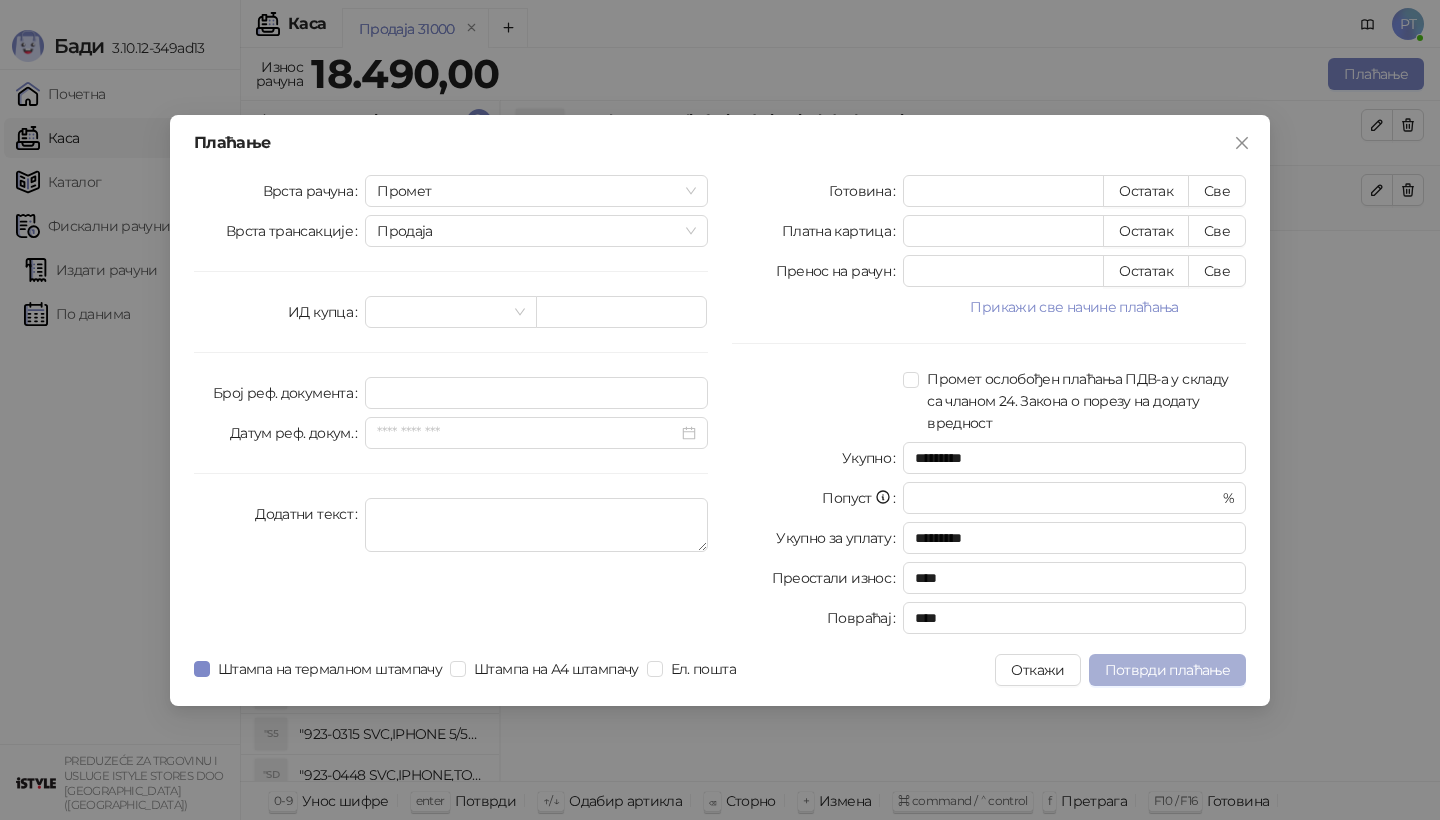 click on "Потврди плаћање" at bounding box center (1167, 670) 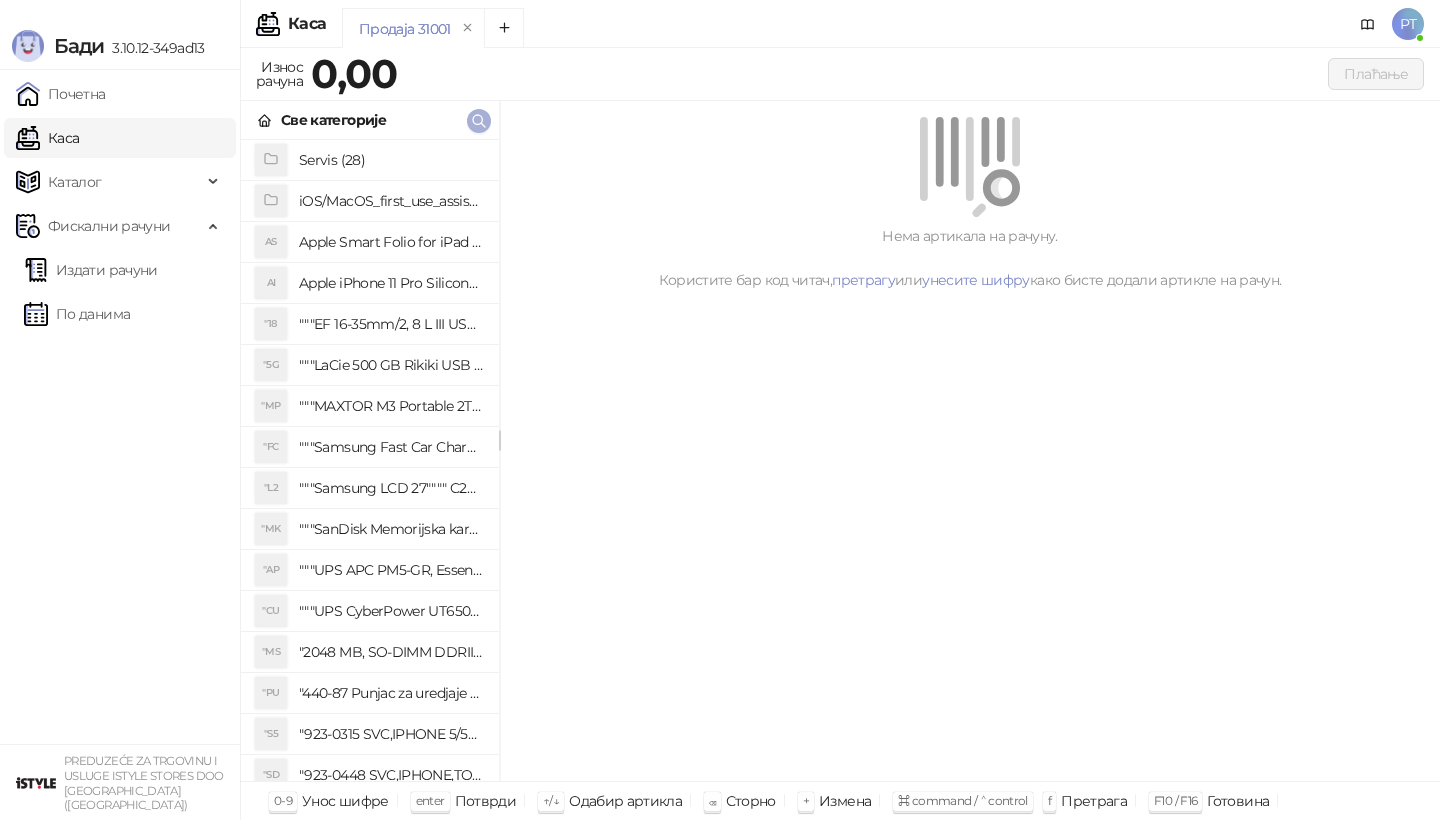 click 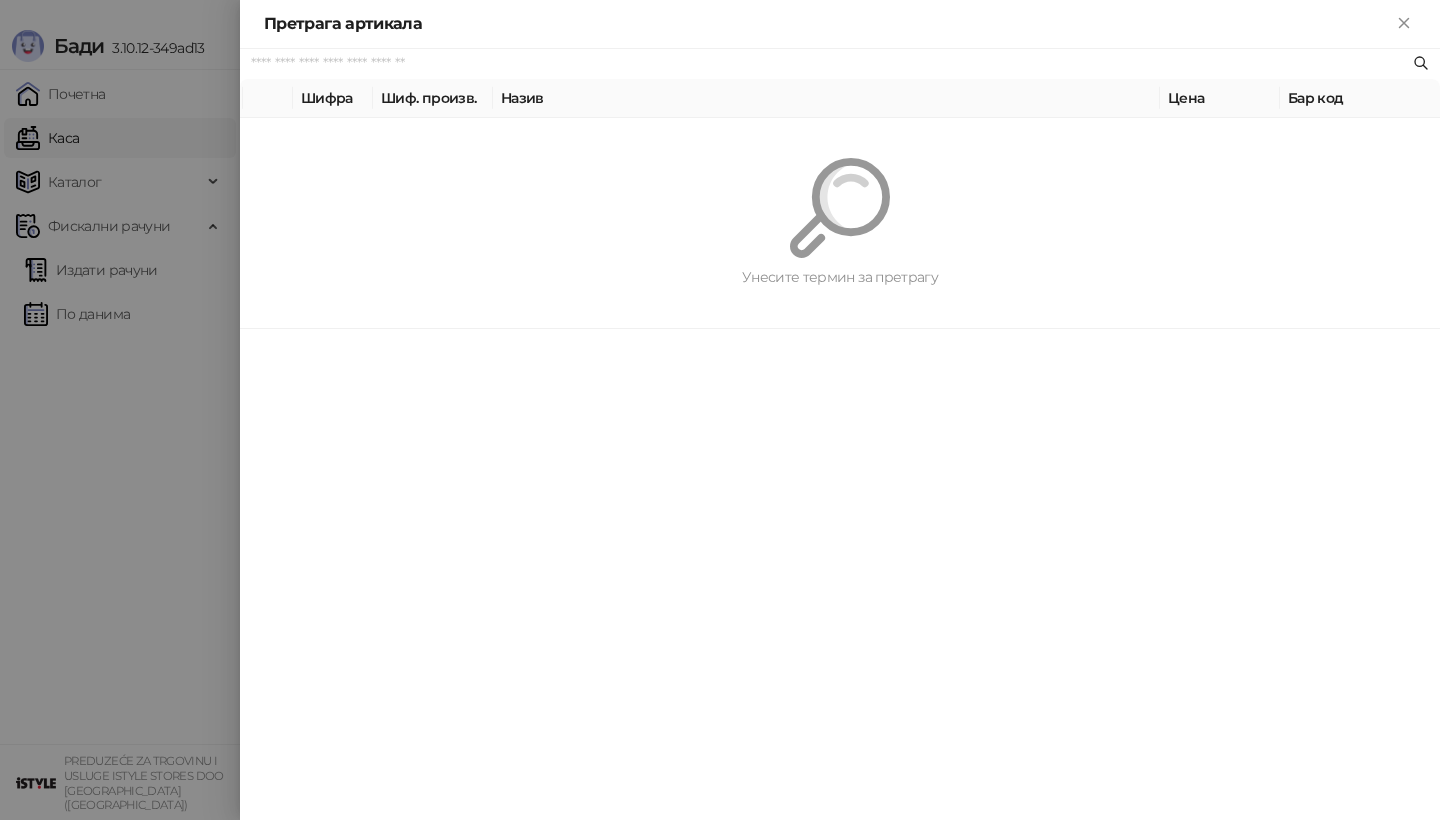 paste on "*********" 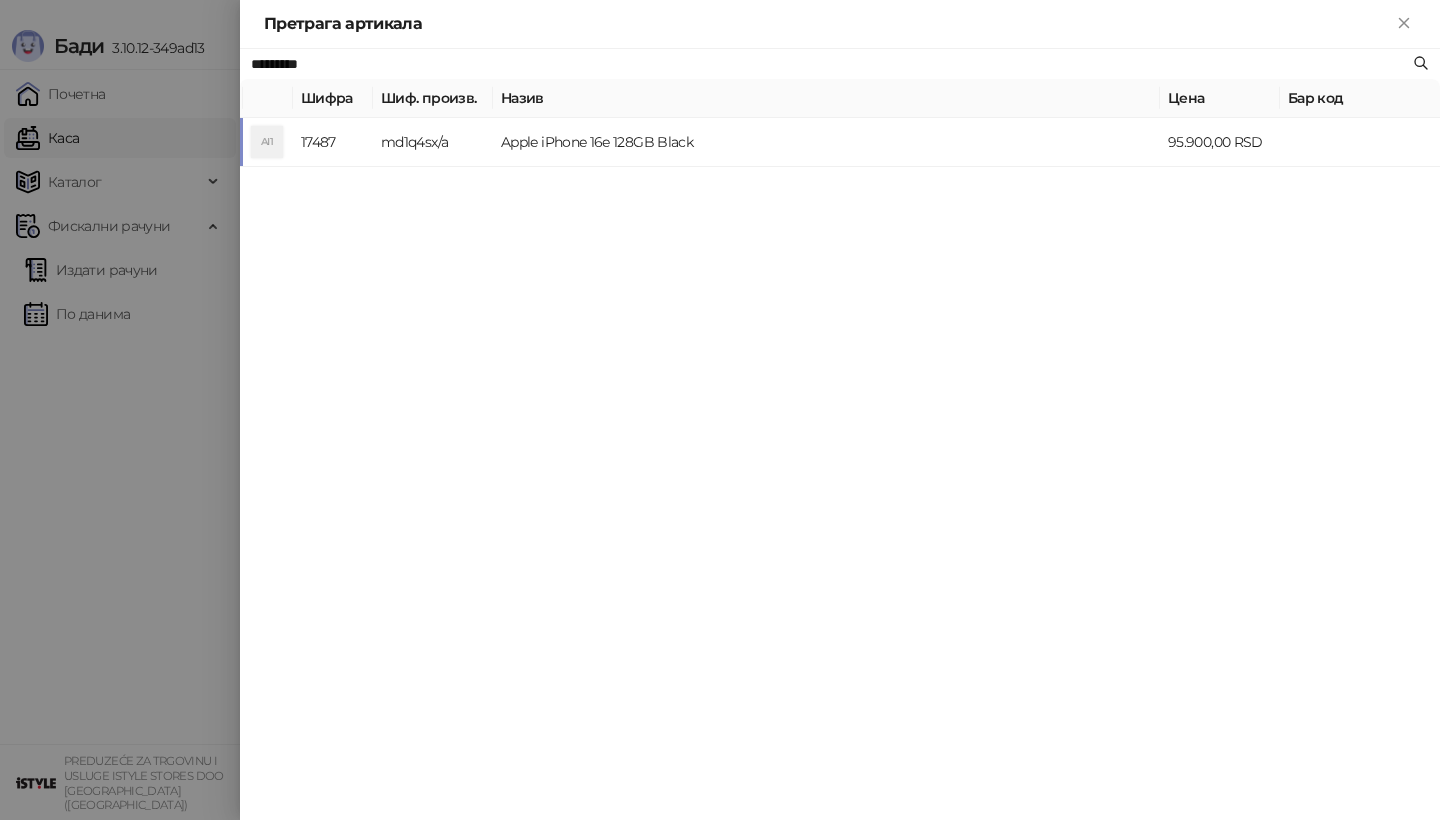 type on "*********" 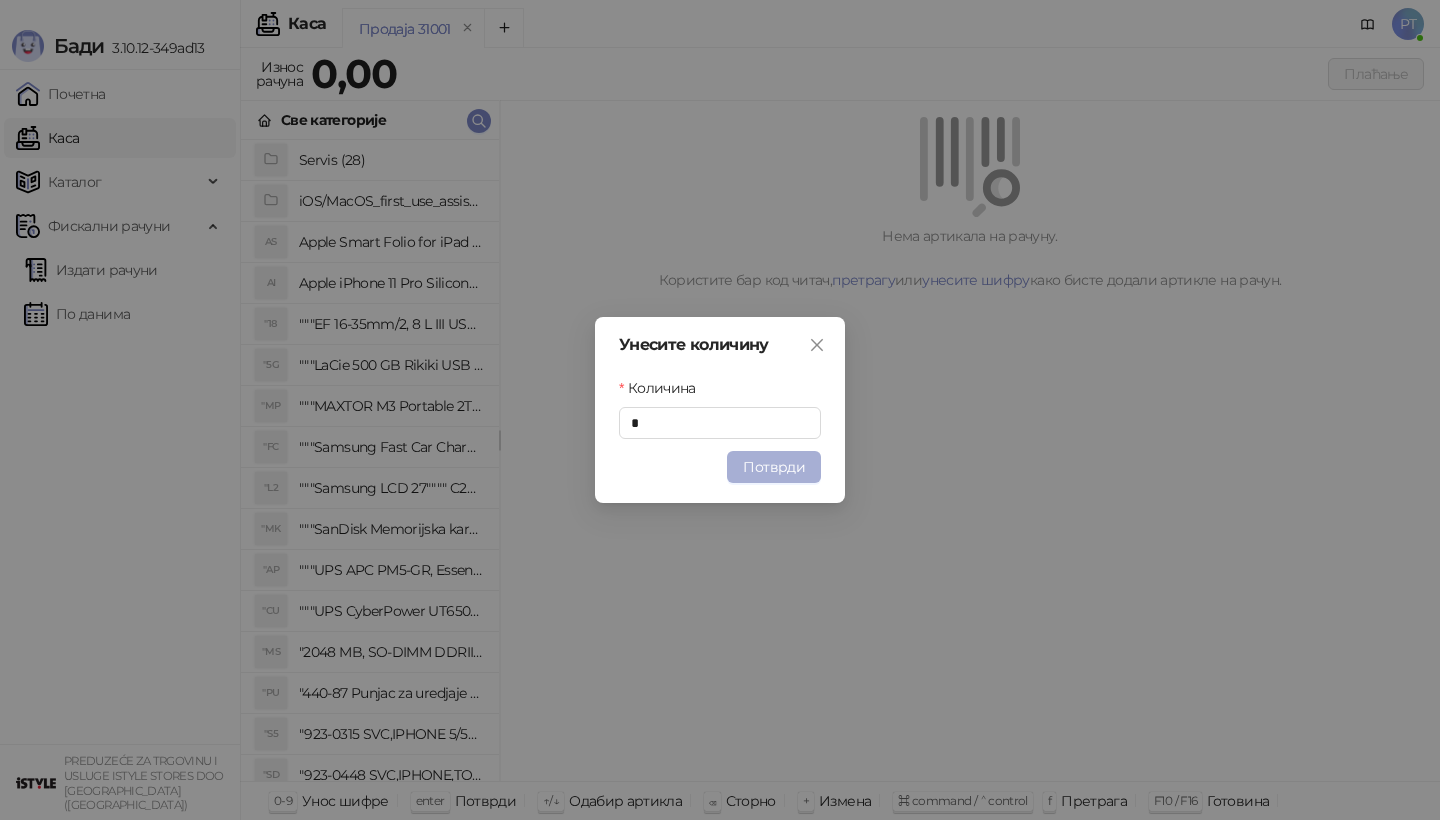 click on "Потврди" at bounding box center (774, 467) 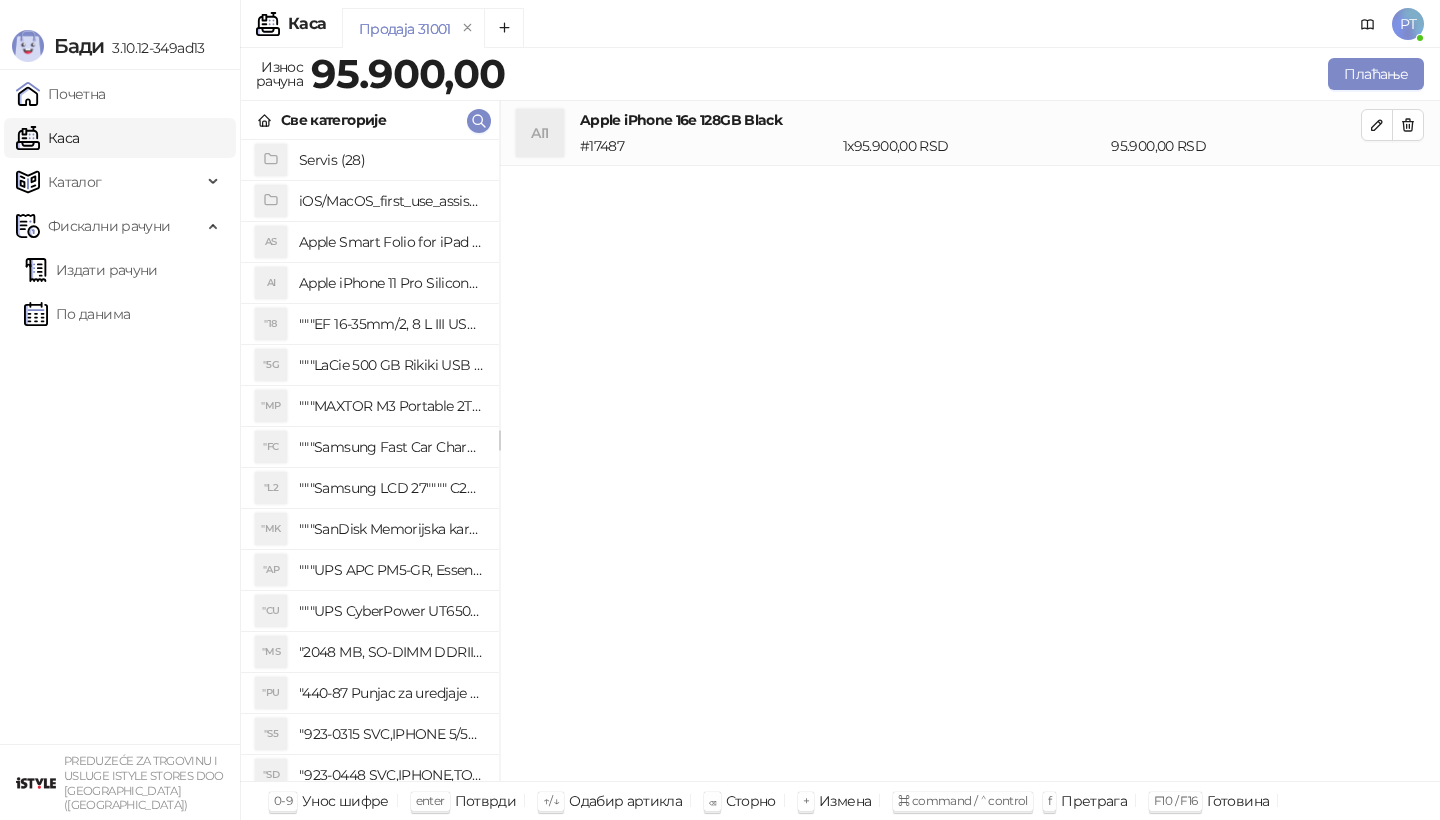 type 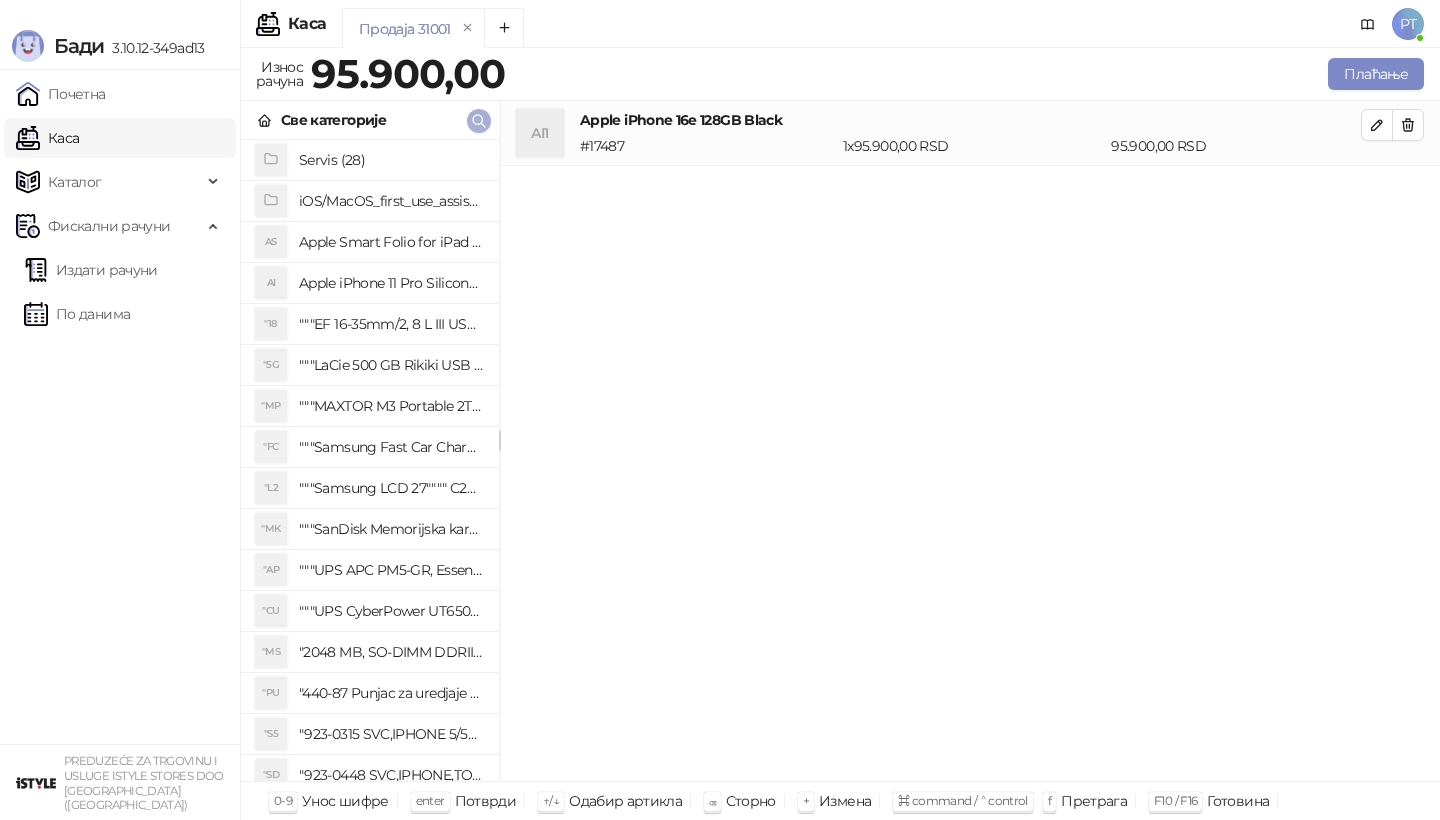 type 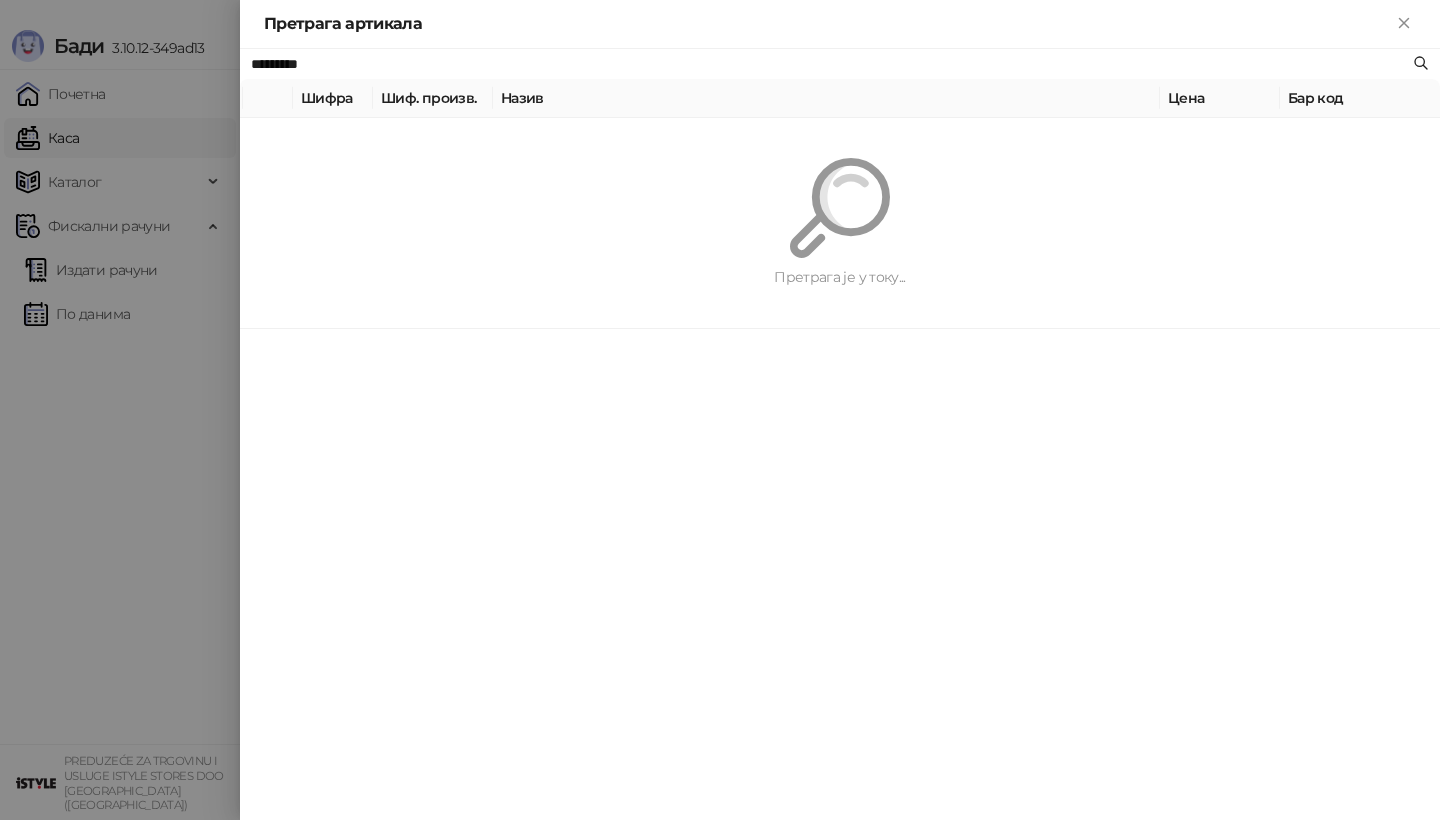 paste 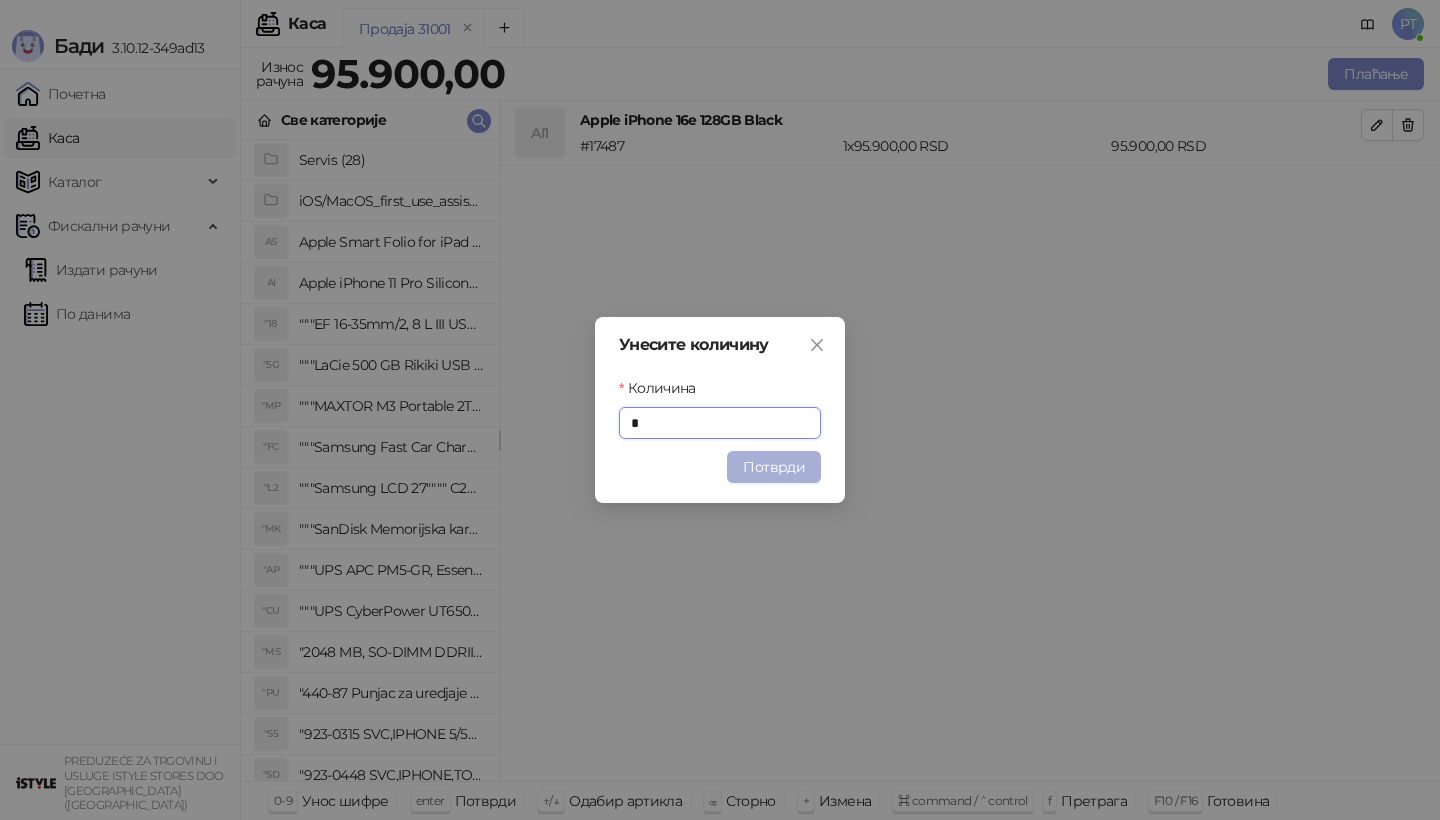 click on "Потврди" at bounding box center (774, 467) 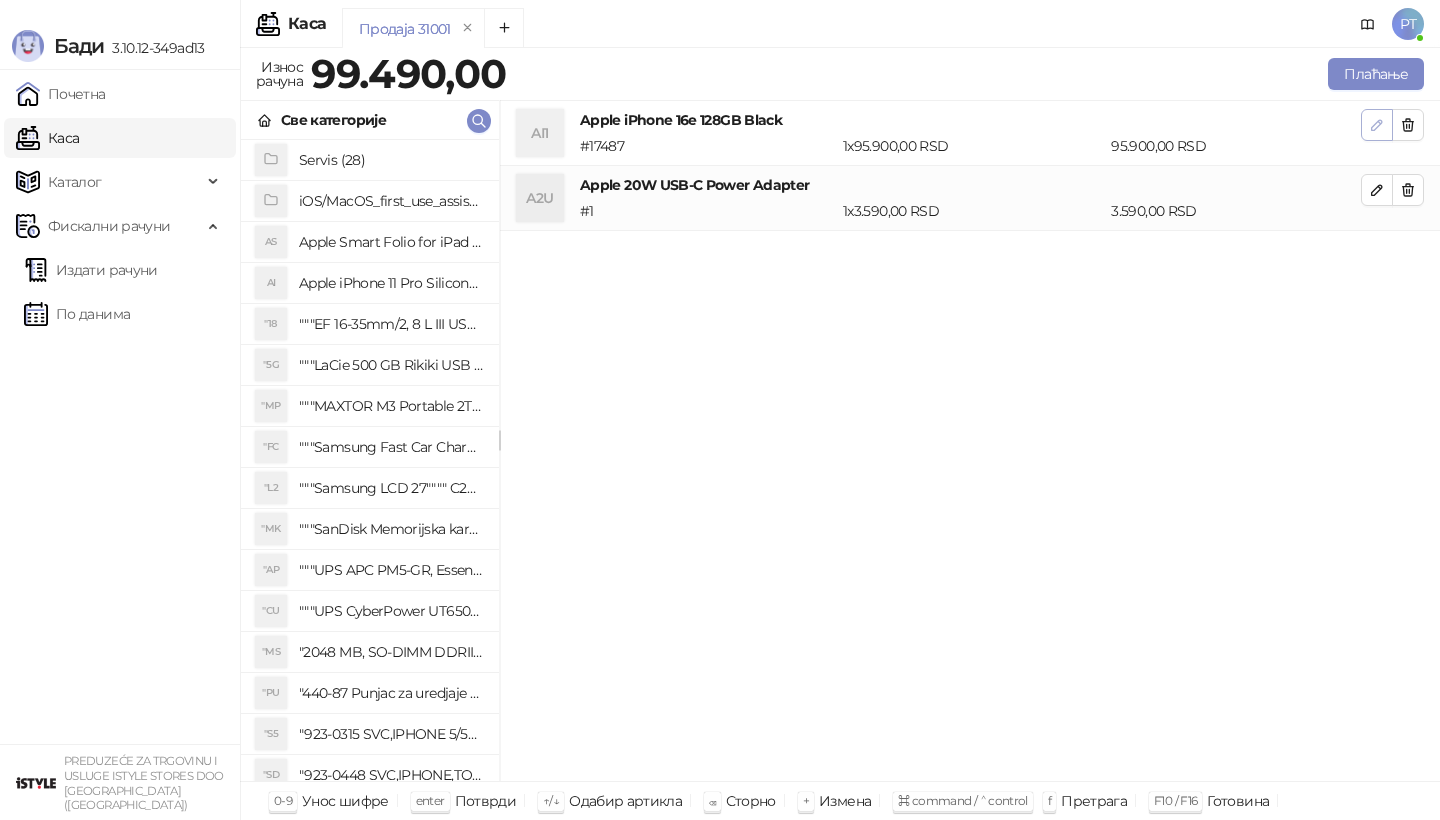 click 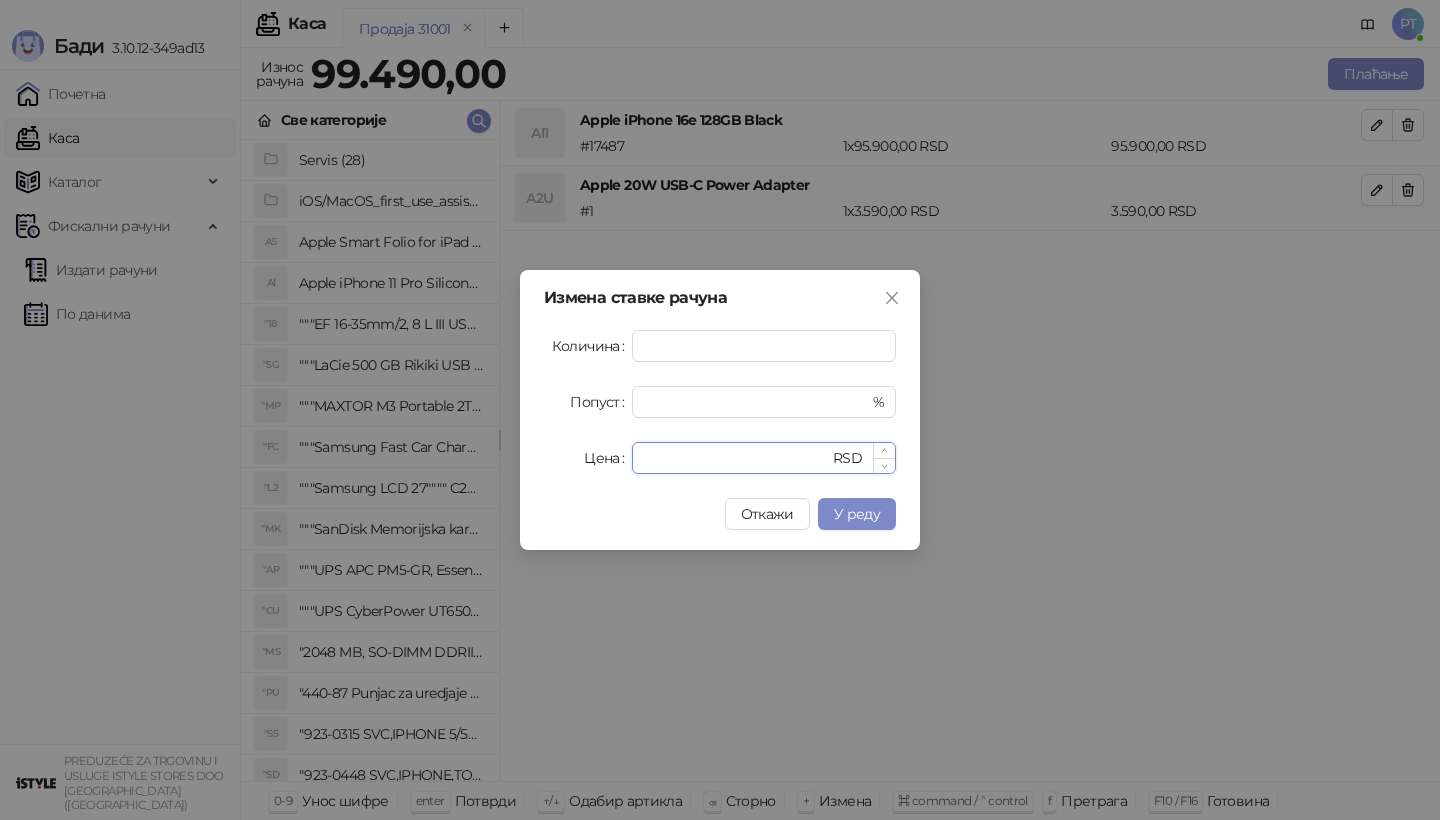click on "*****" at bounding box center (736, 458) 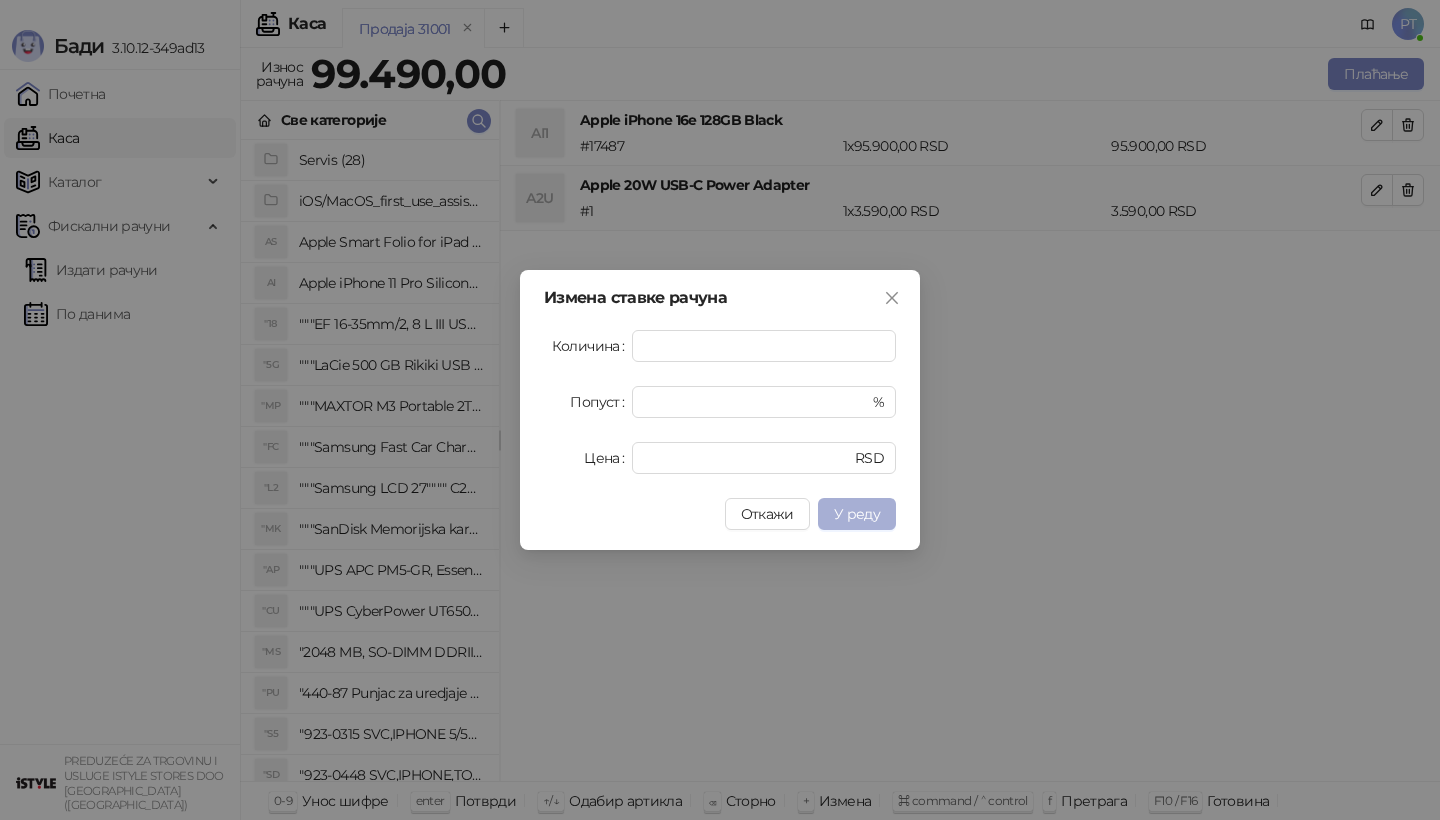 type on "*****" 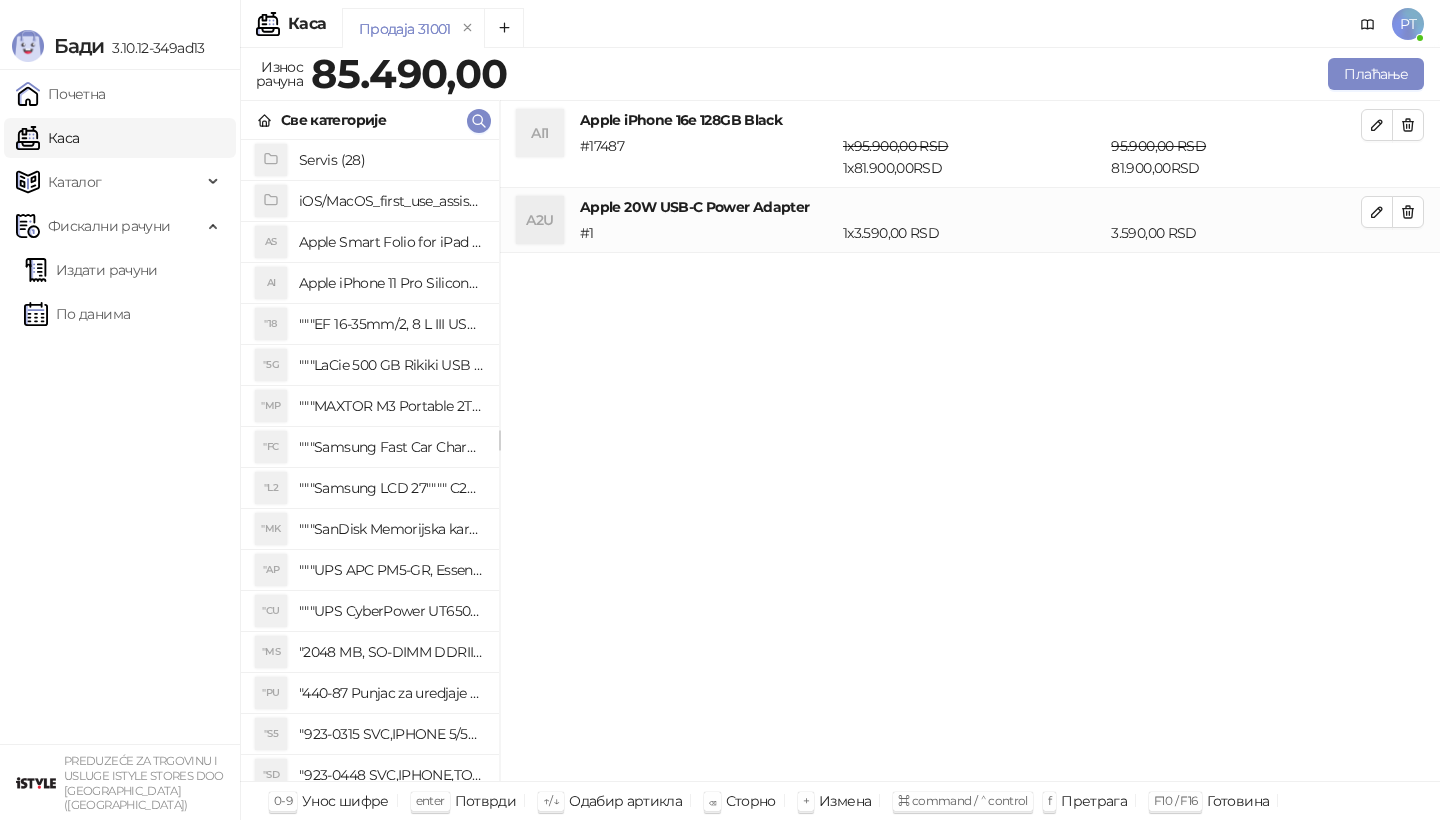 type 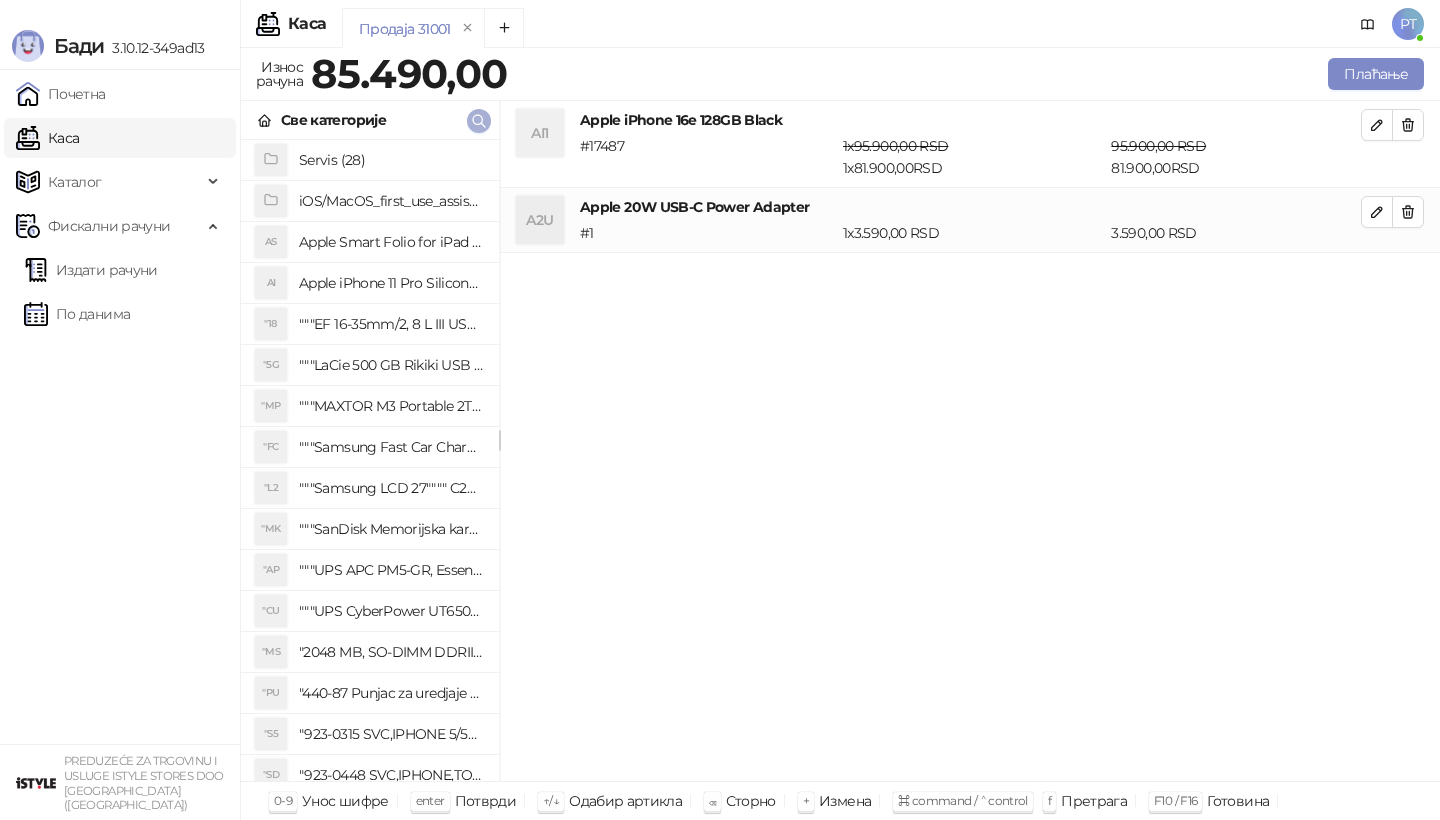 click 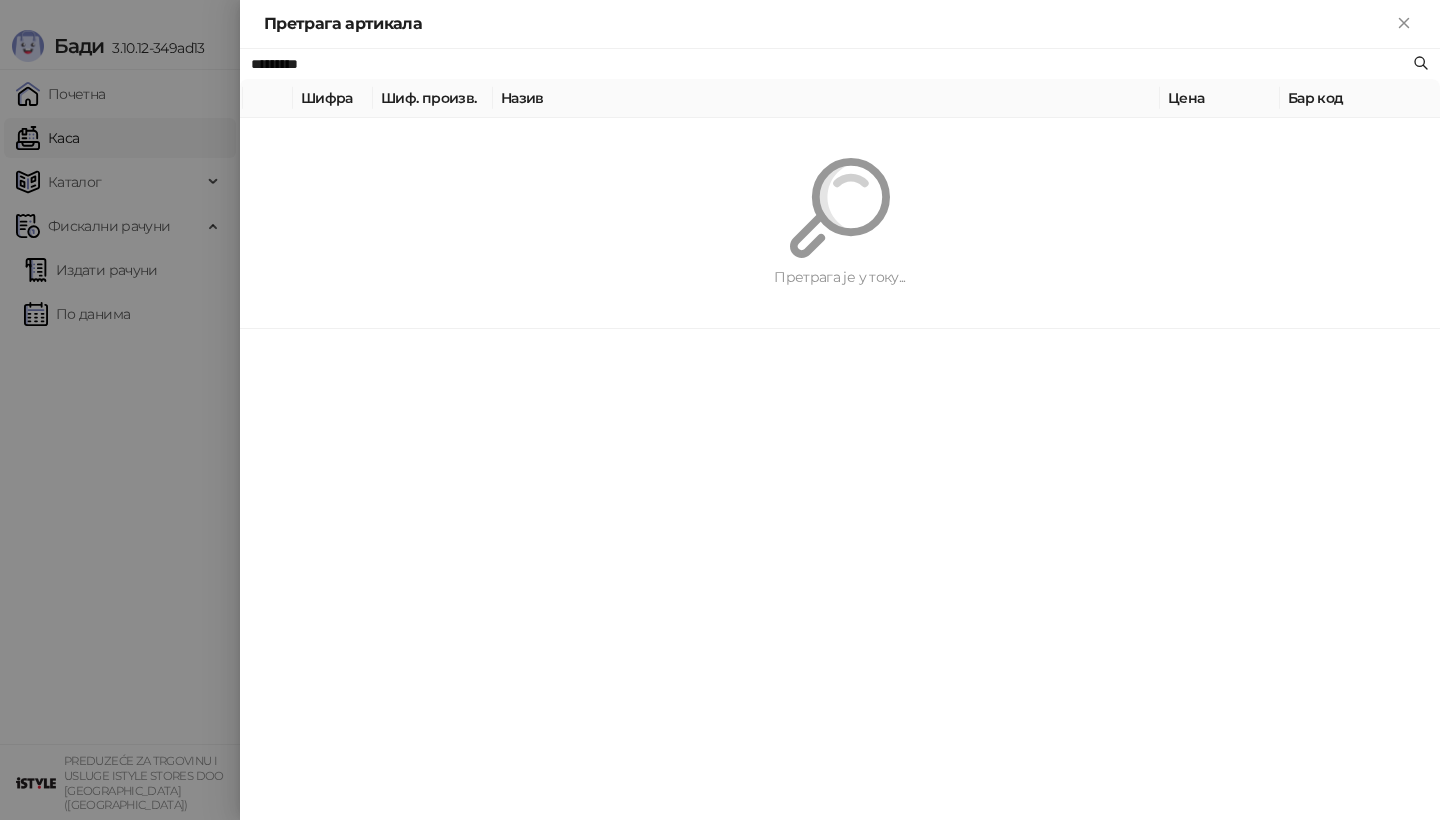 paste on "**********" 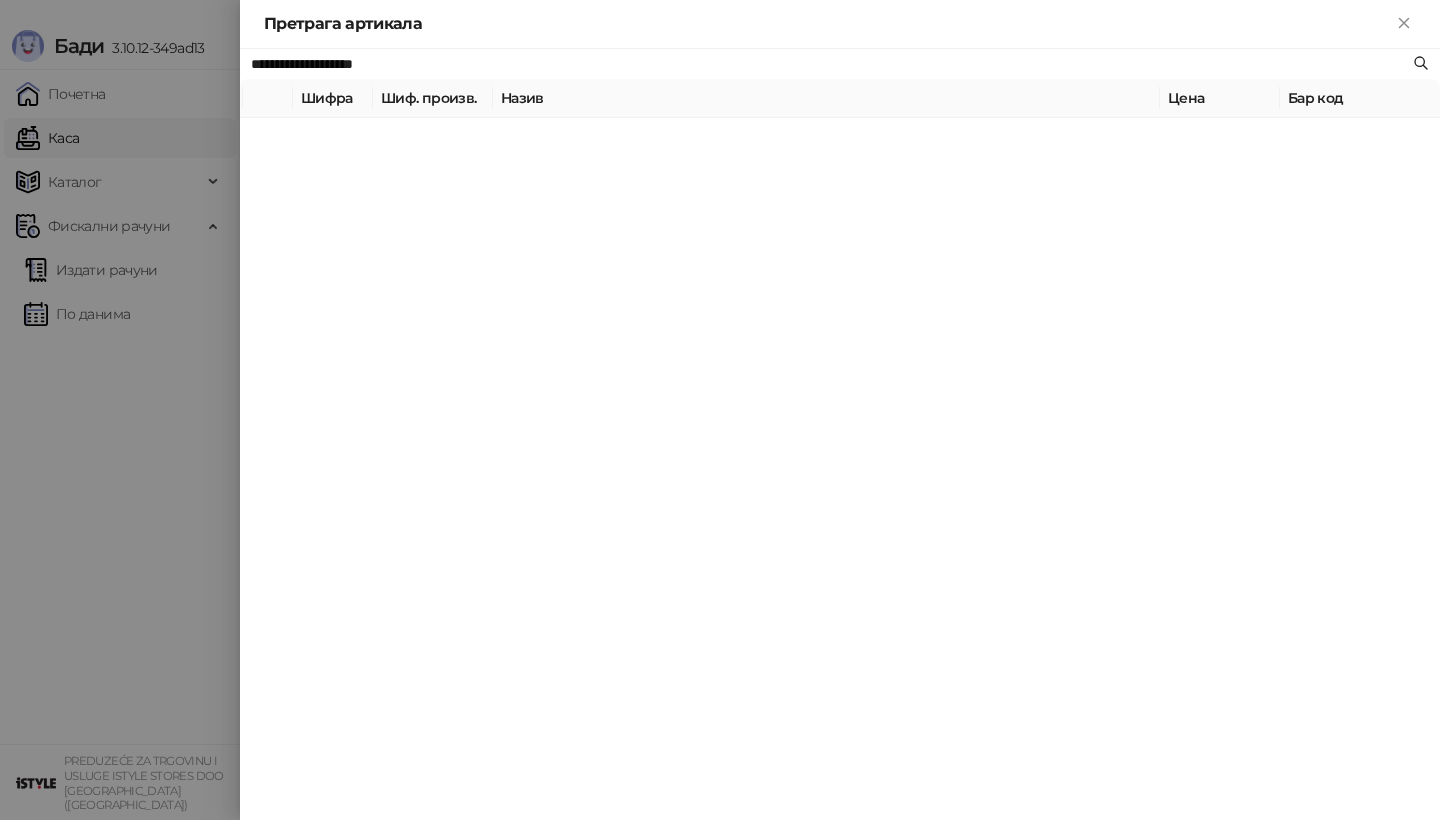 type on "**********" 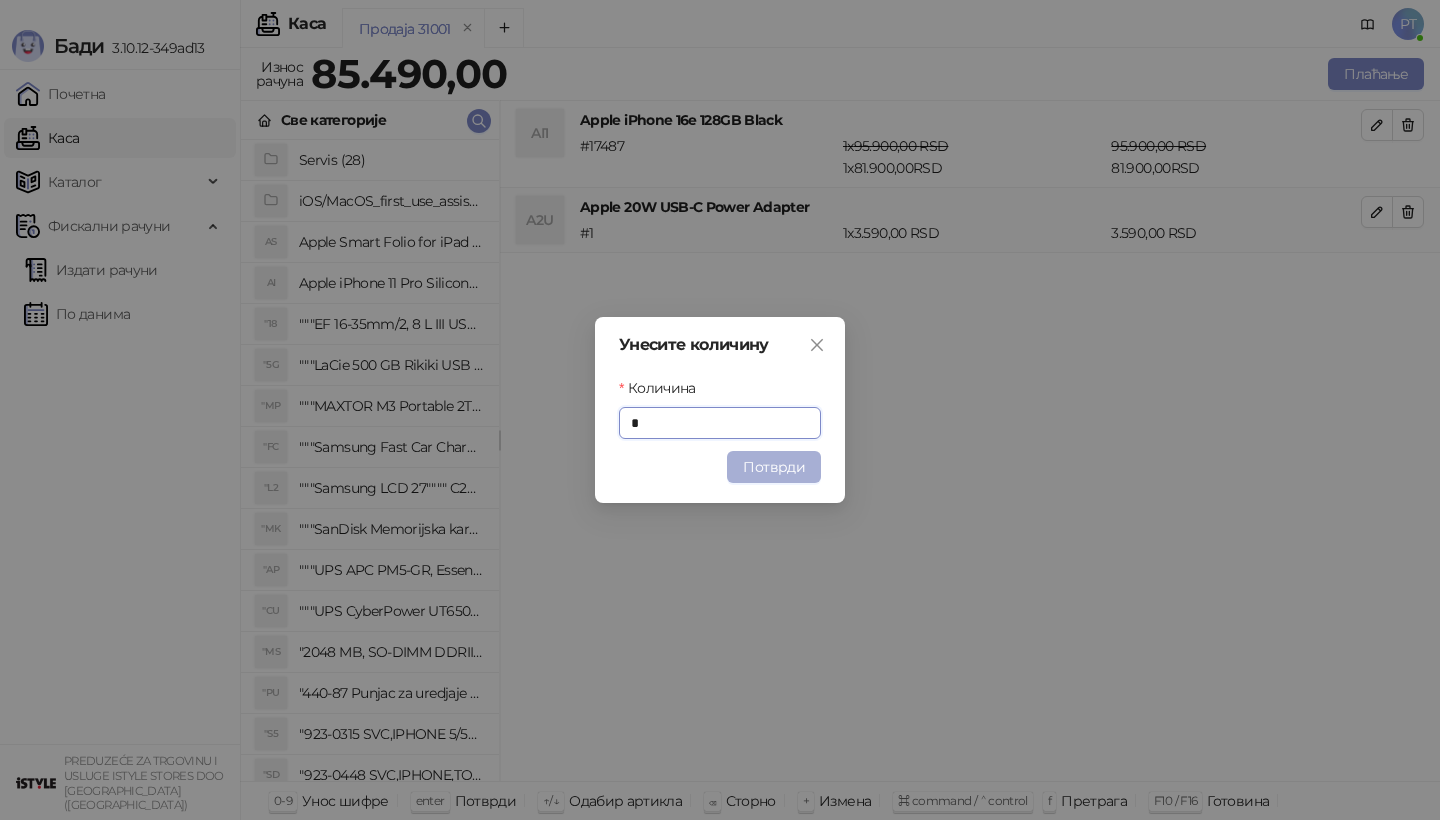 click on "Потврди" at bounding box center (774, 467) 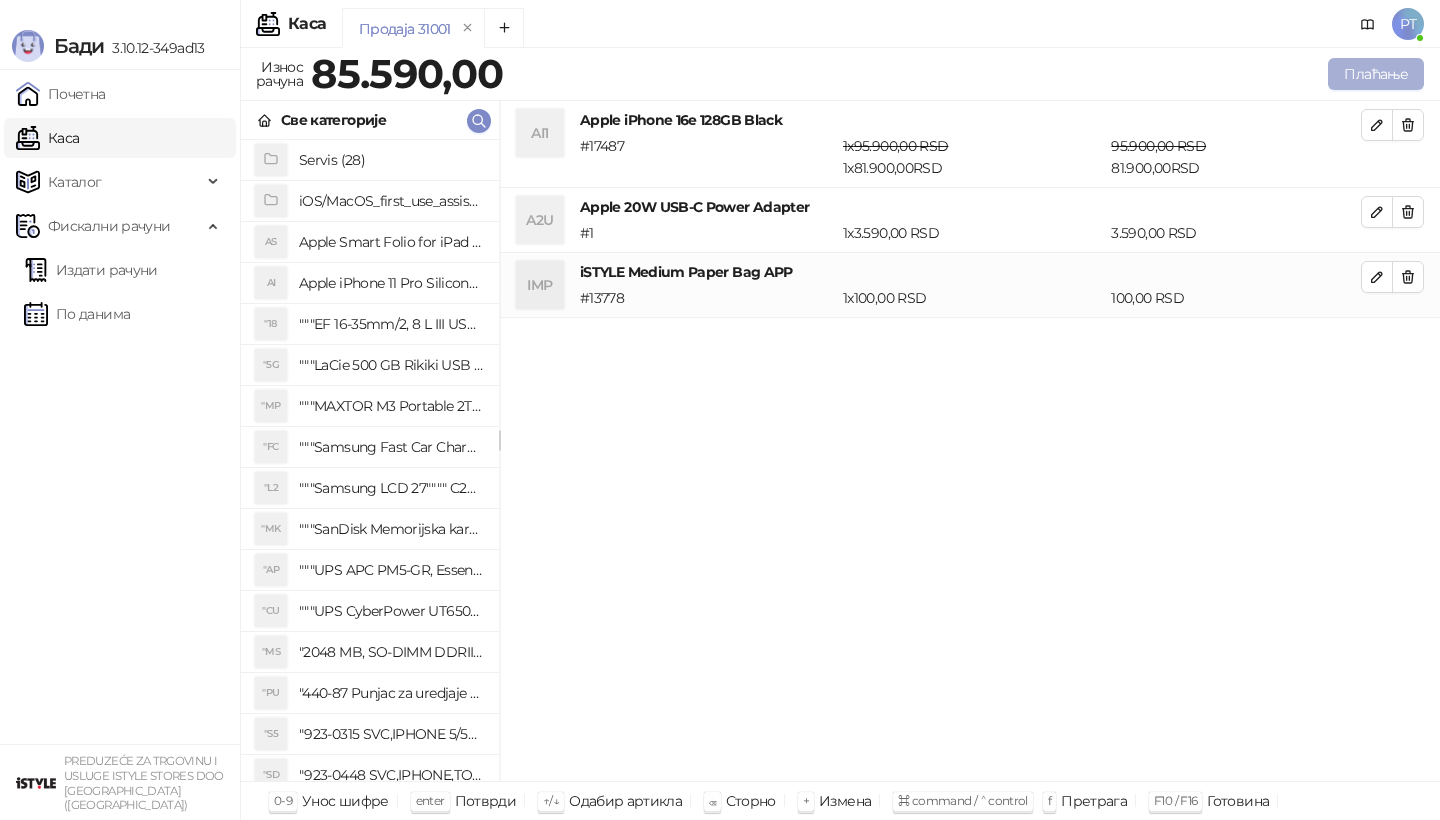 click on "Плаћање" at bounding box center [1376, 74] 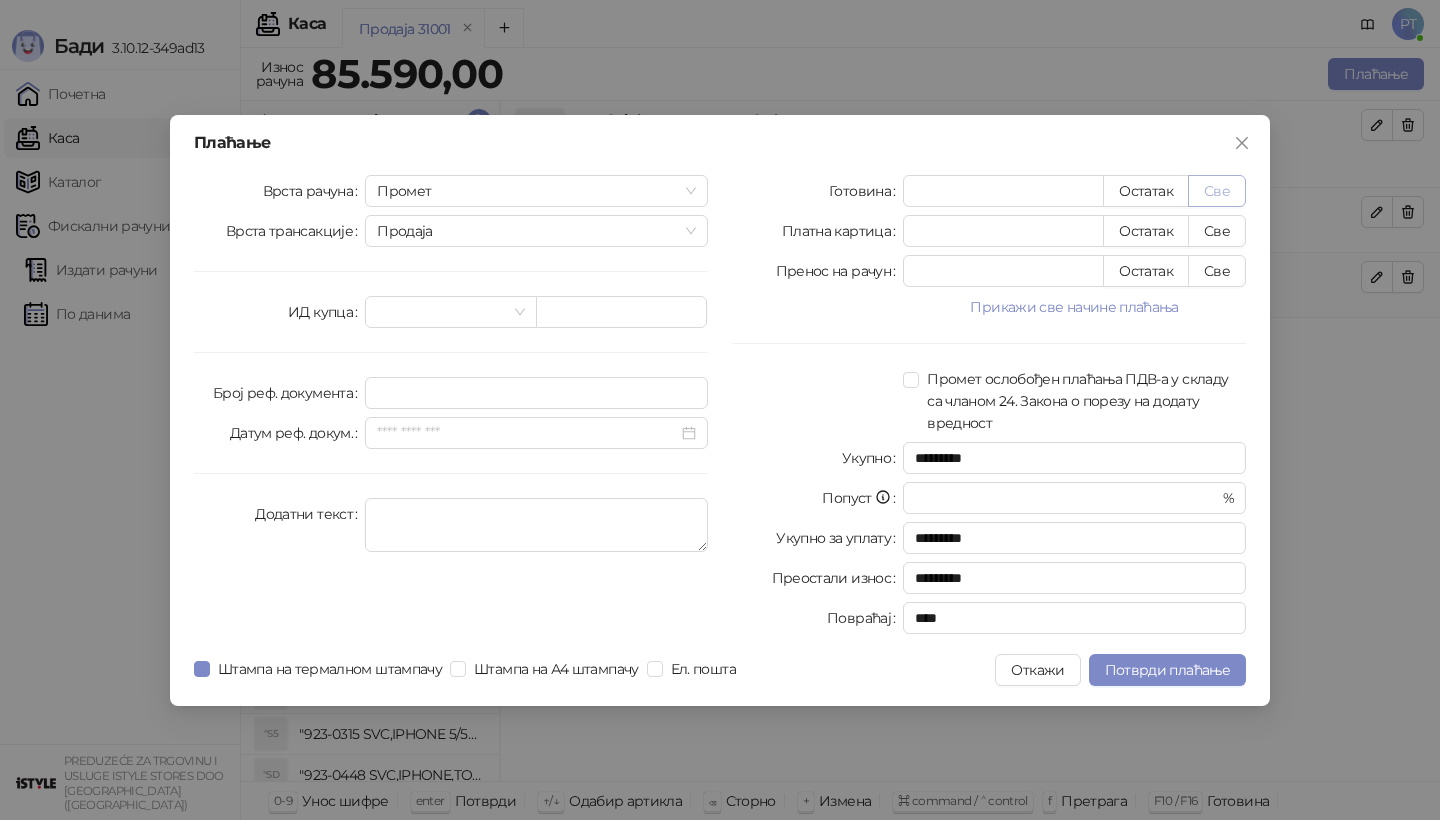 click on "Све" at bounding box center [1217, 191] 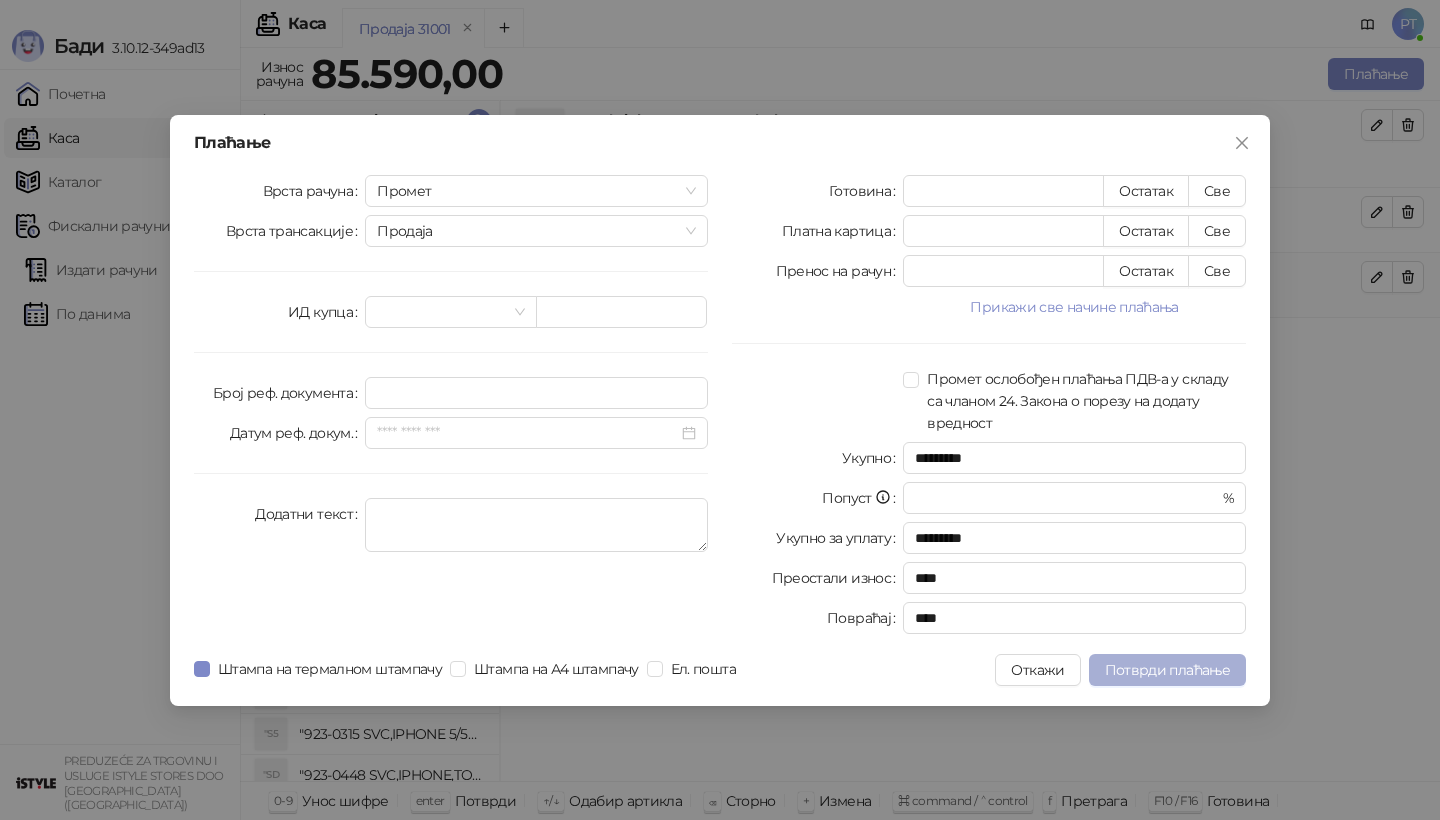 click on "Потврди плаћање" at bounding box center (1167, 670) 